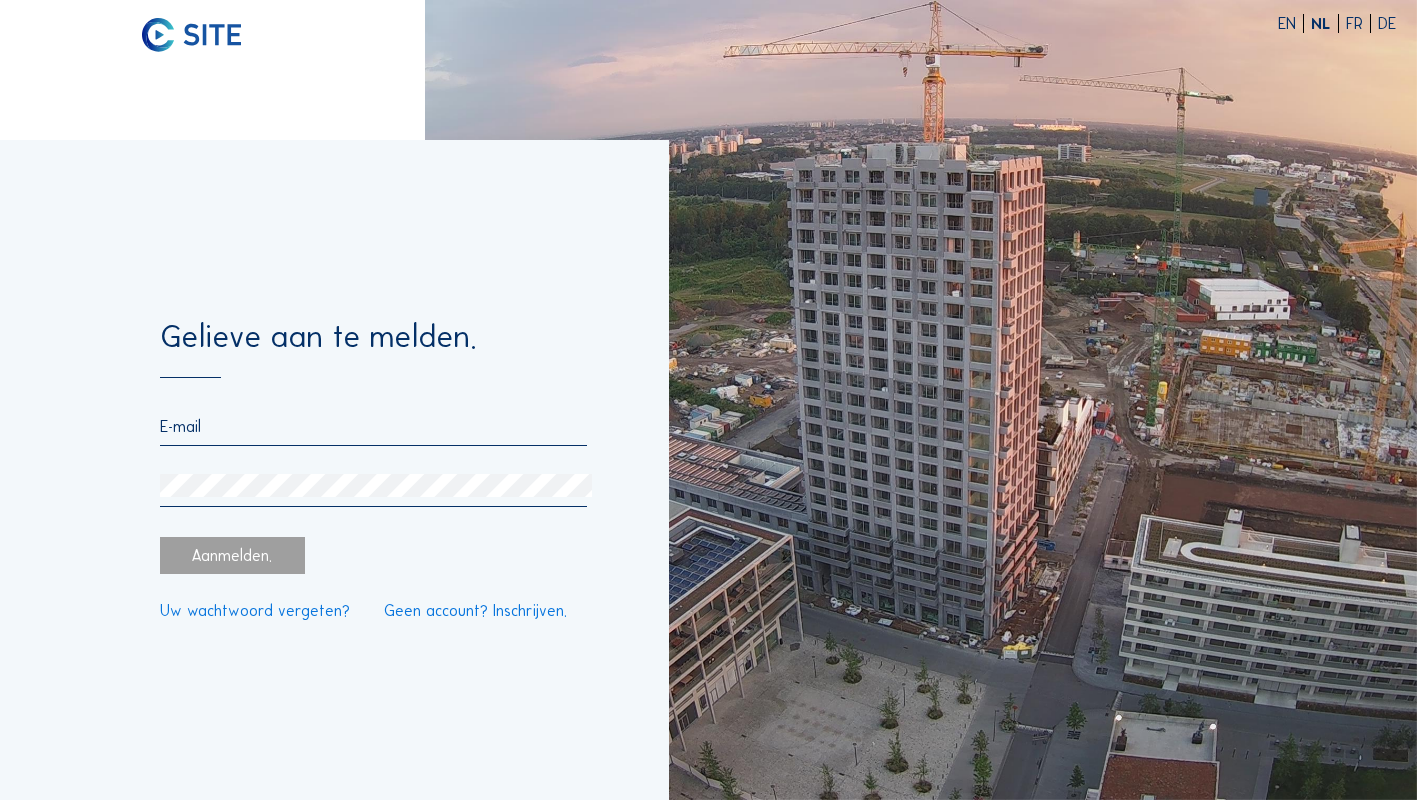 scroll, scrollTop: 0, scrollLeft: 0, axis: both 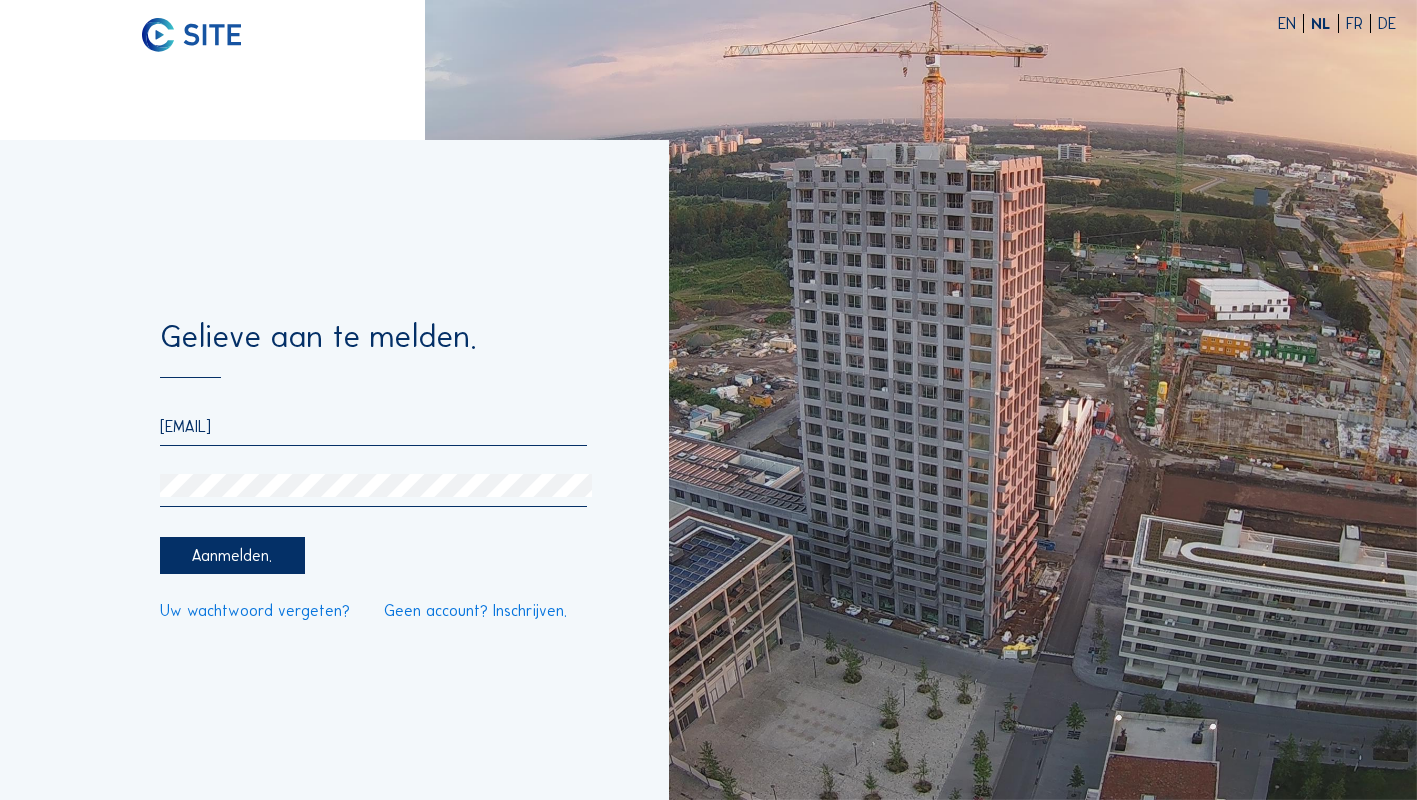 click on "Aanmelden." at bounding box center [232, 556] 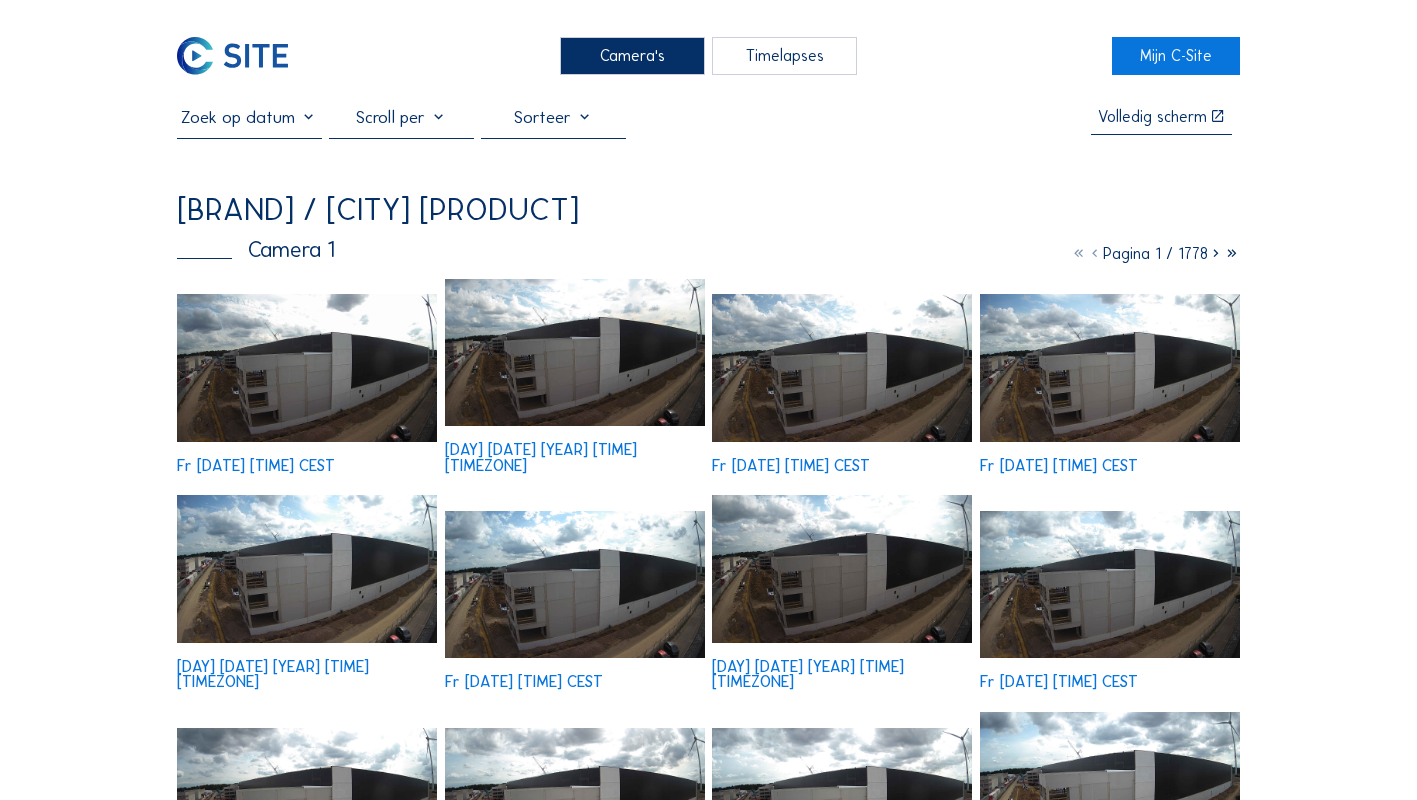click at bounding box center (307, 367) 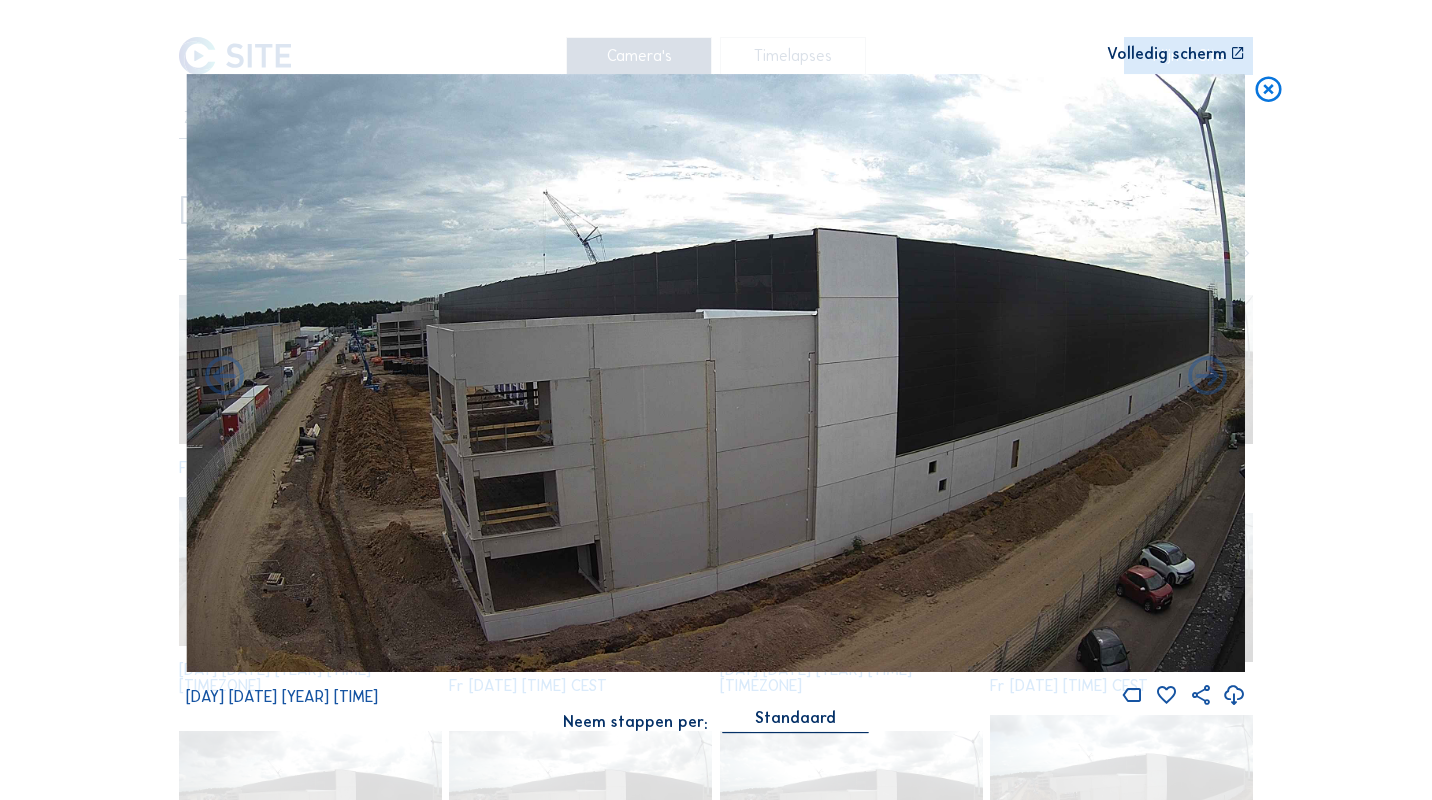 click at bounding box center (1268, 90) 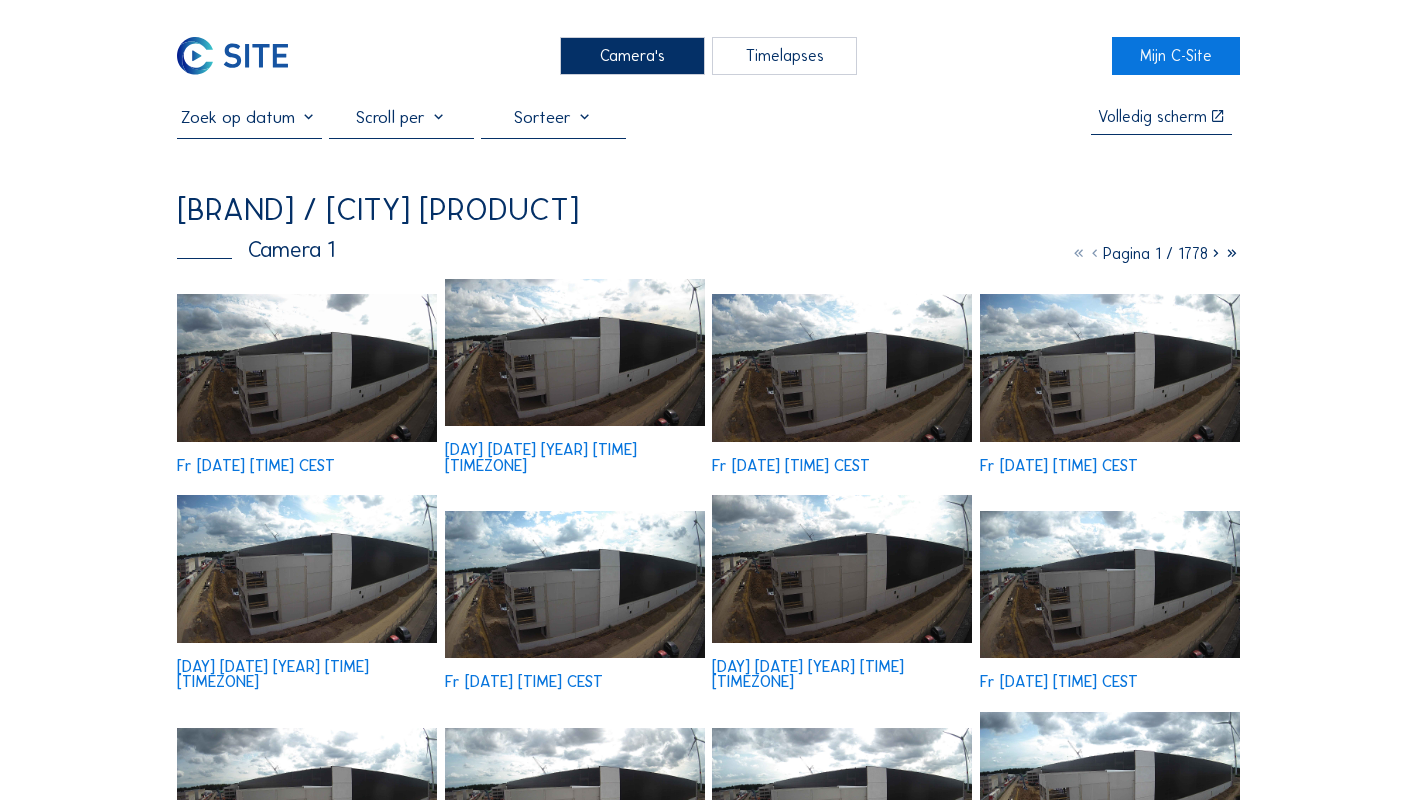click at bounding box center [1216, 253] 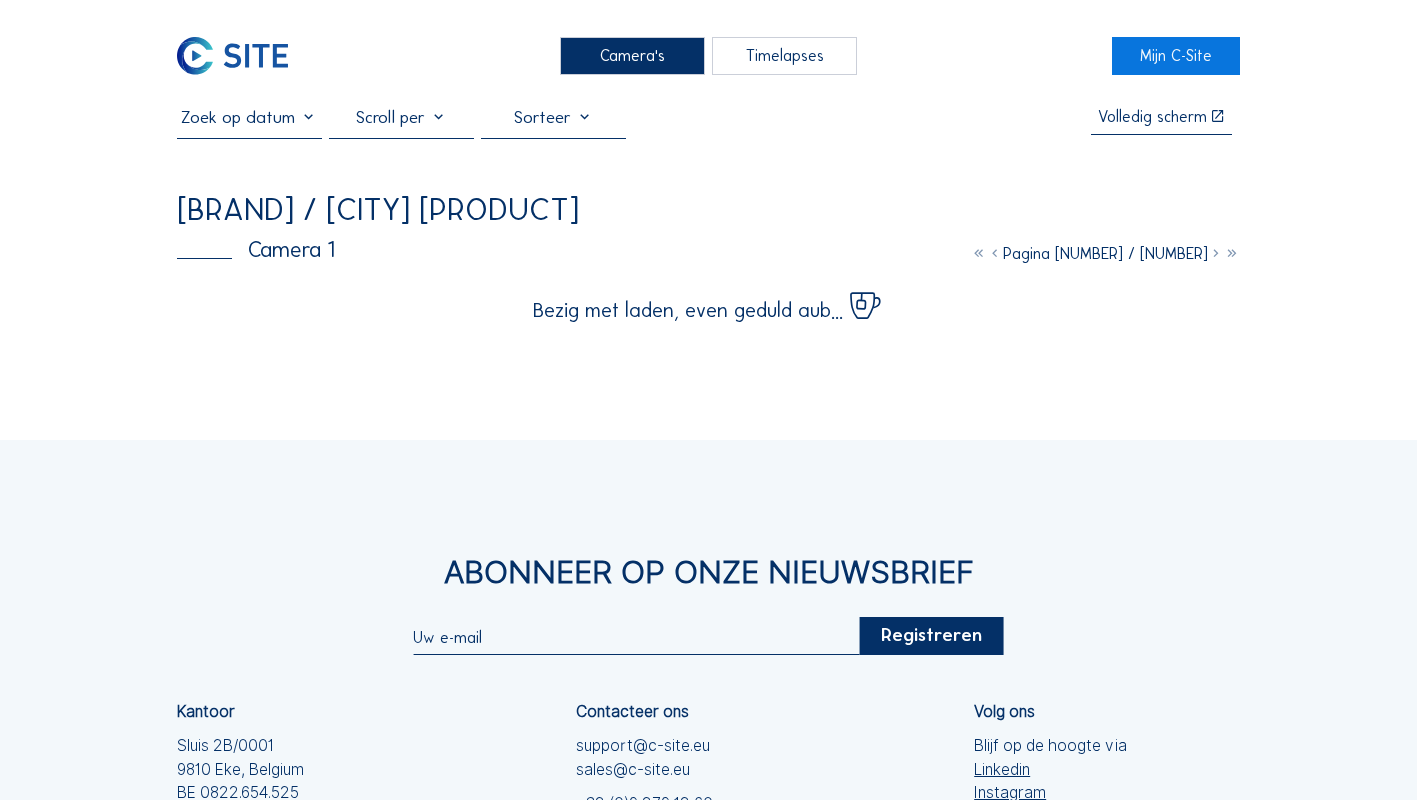 click at bounding box center [1216, 253] 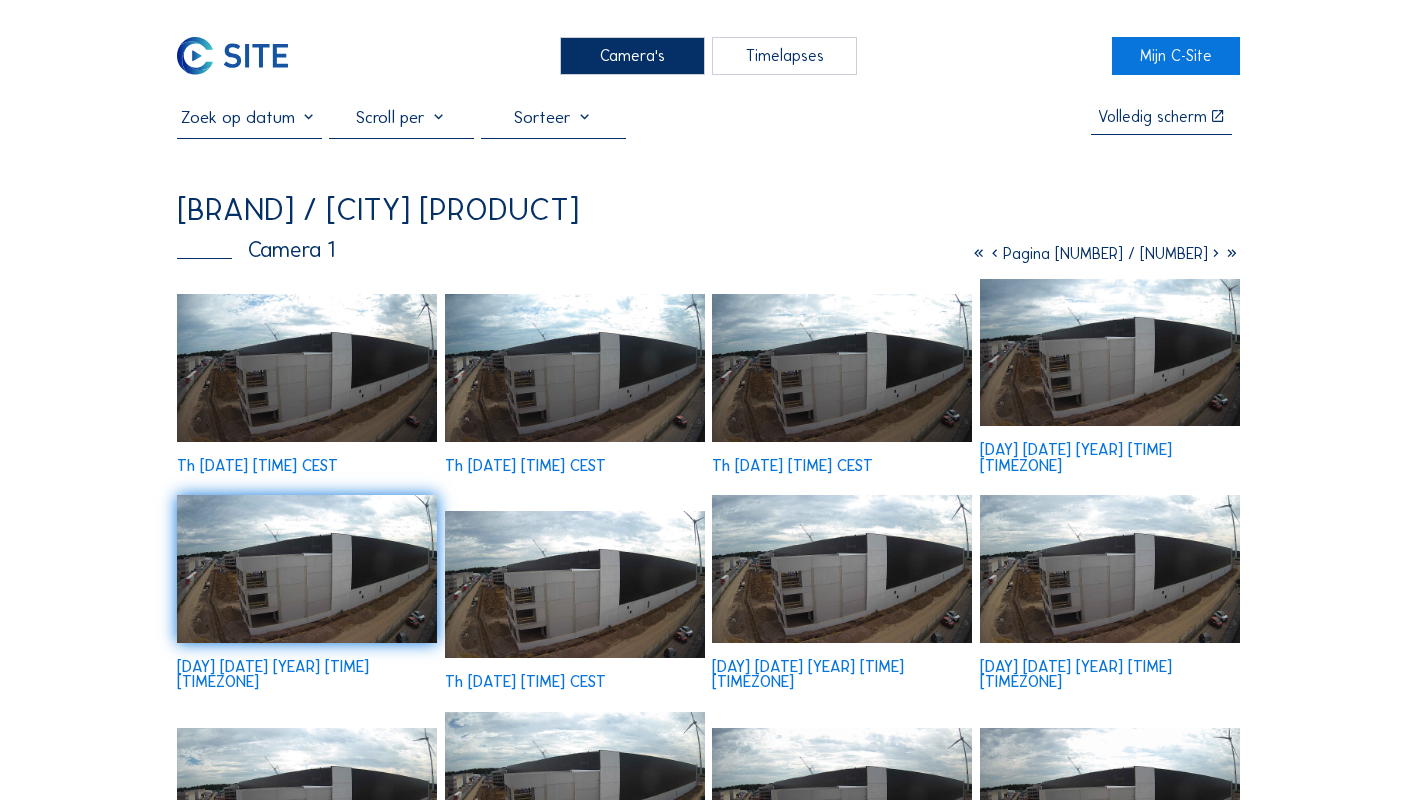click at bounding box center [1216, 253] 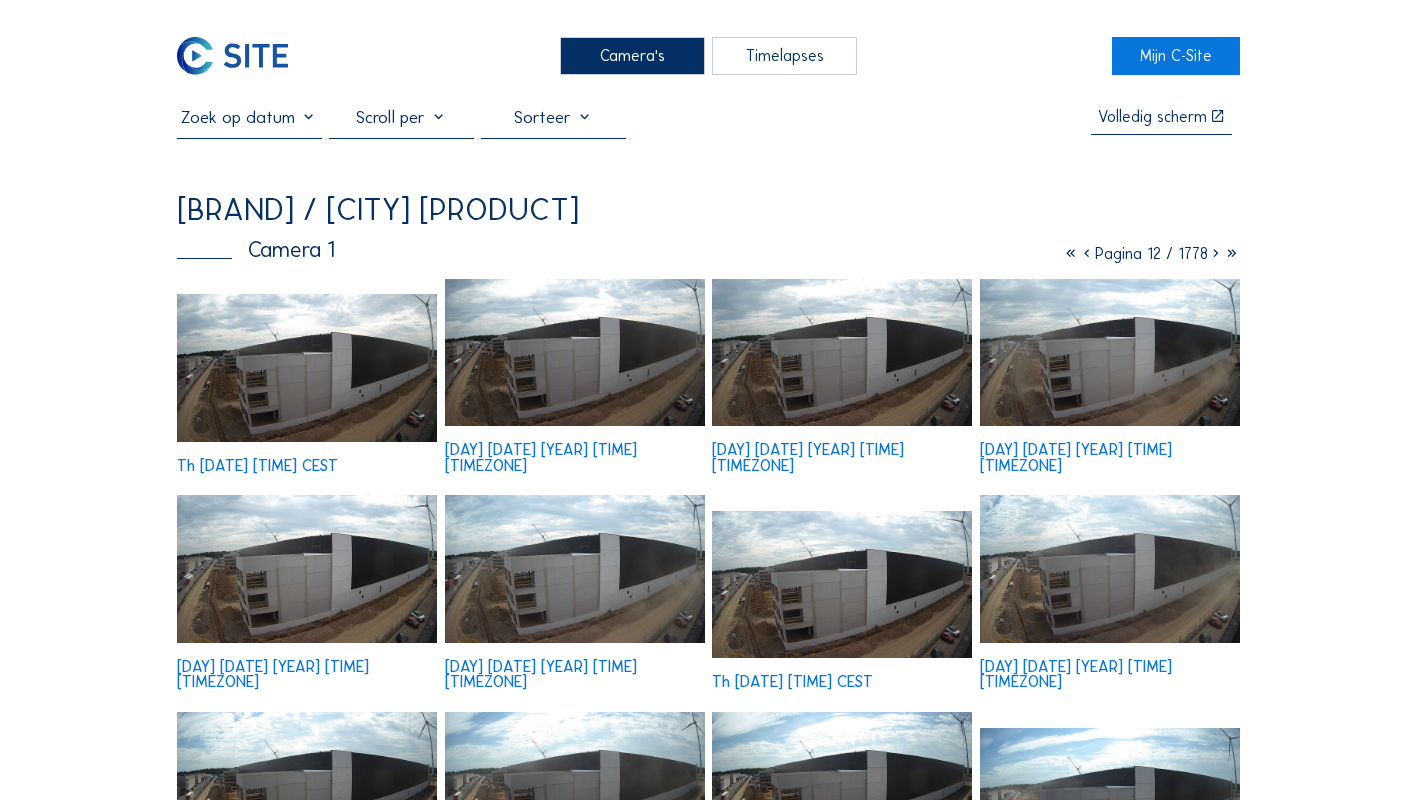 click at bounding box center [1216, 253] 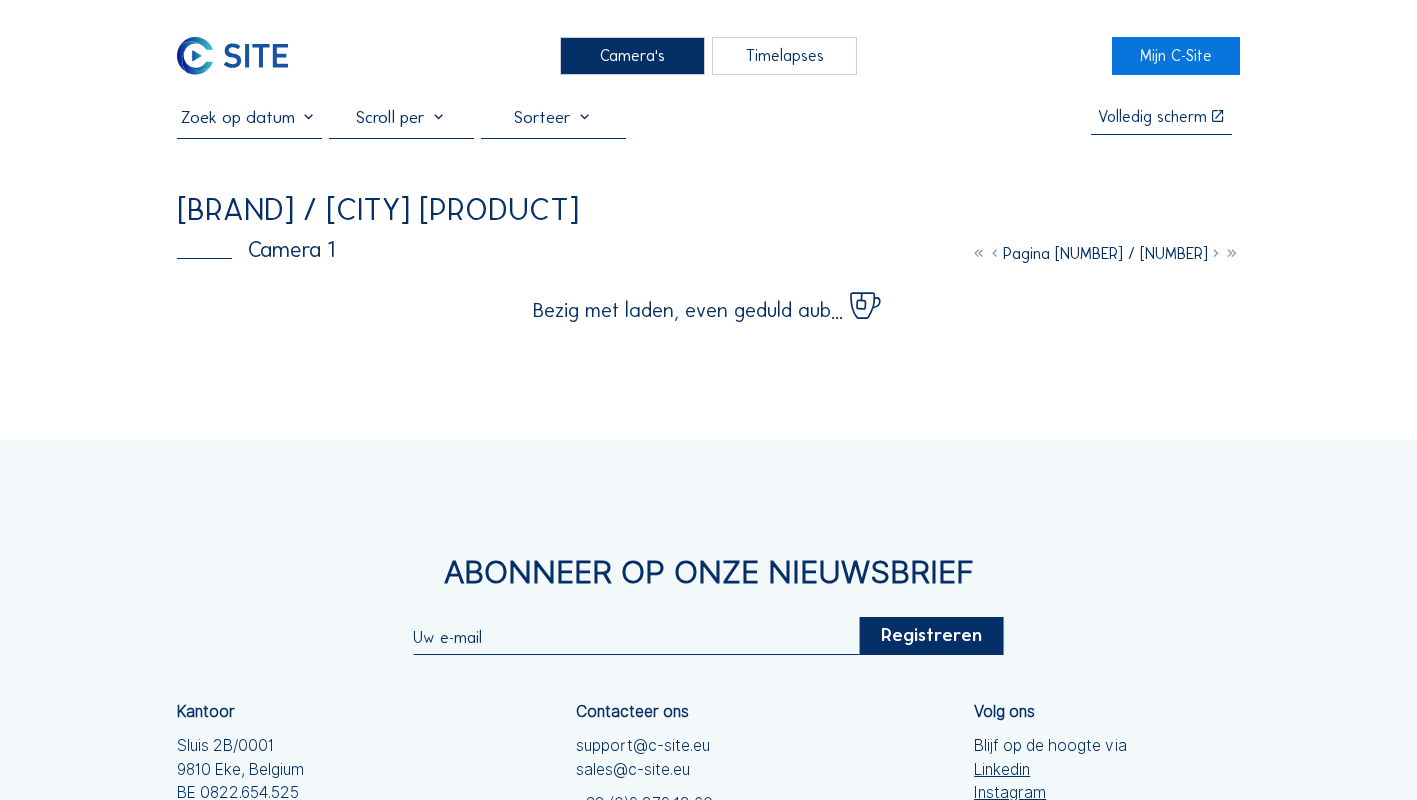 click at bounding box center [1216, 253] 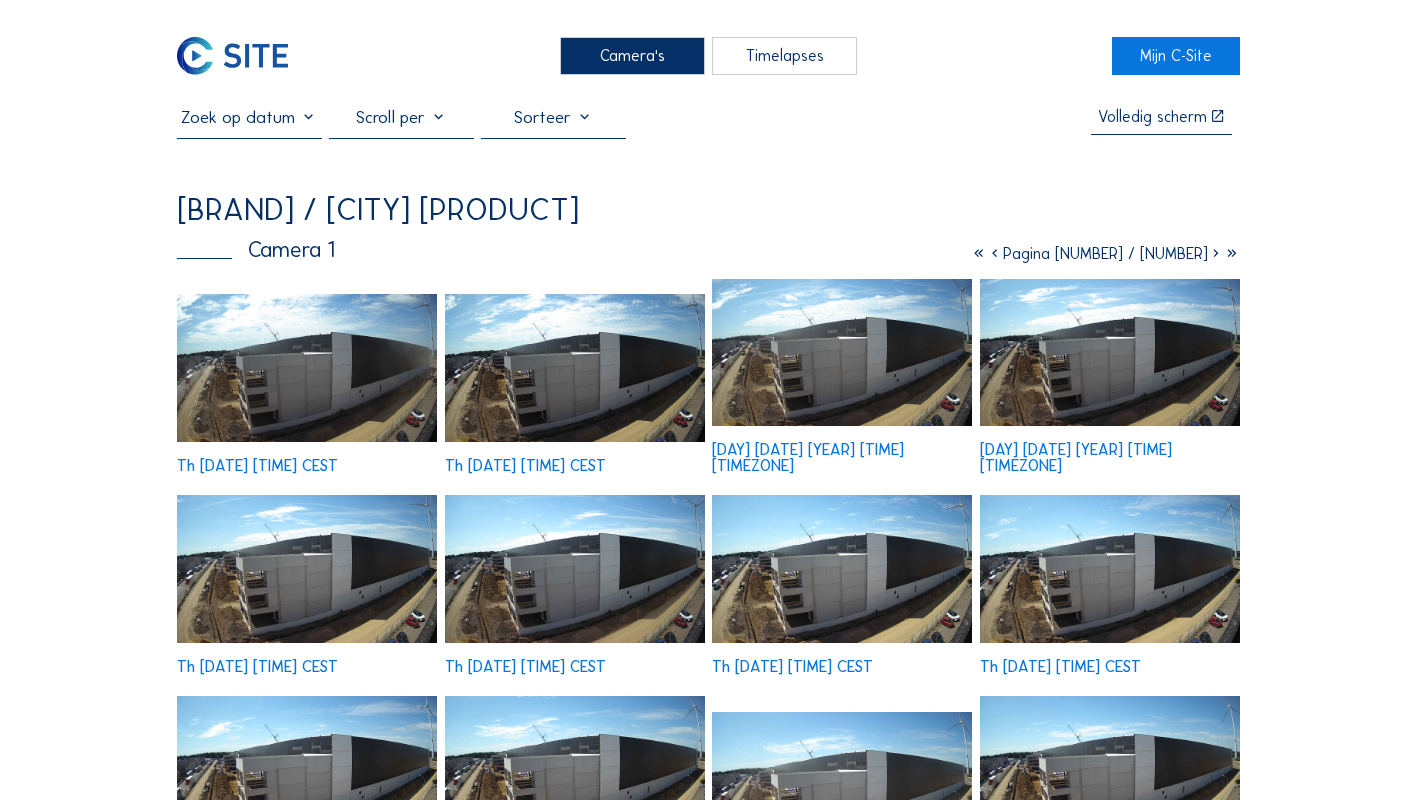 click at bounding box center (1216, 253) 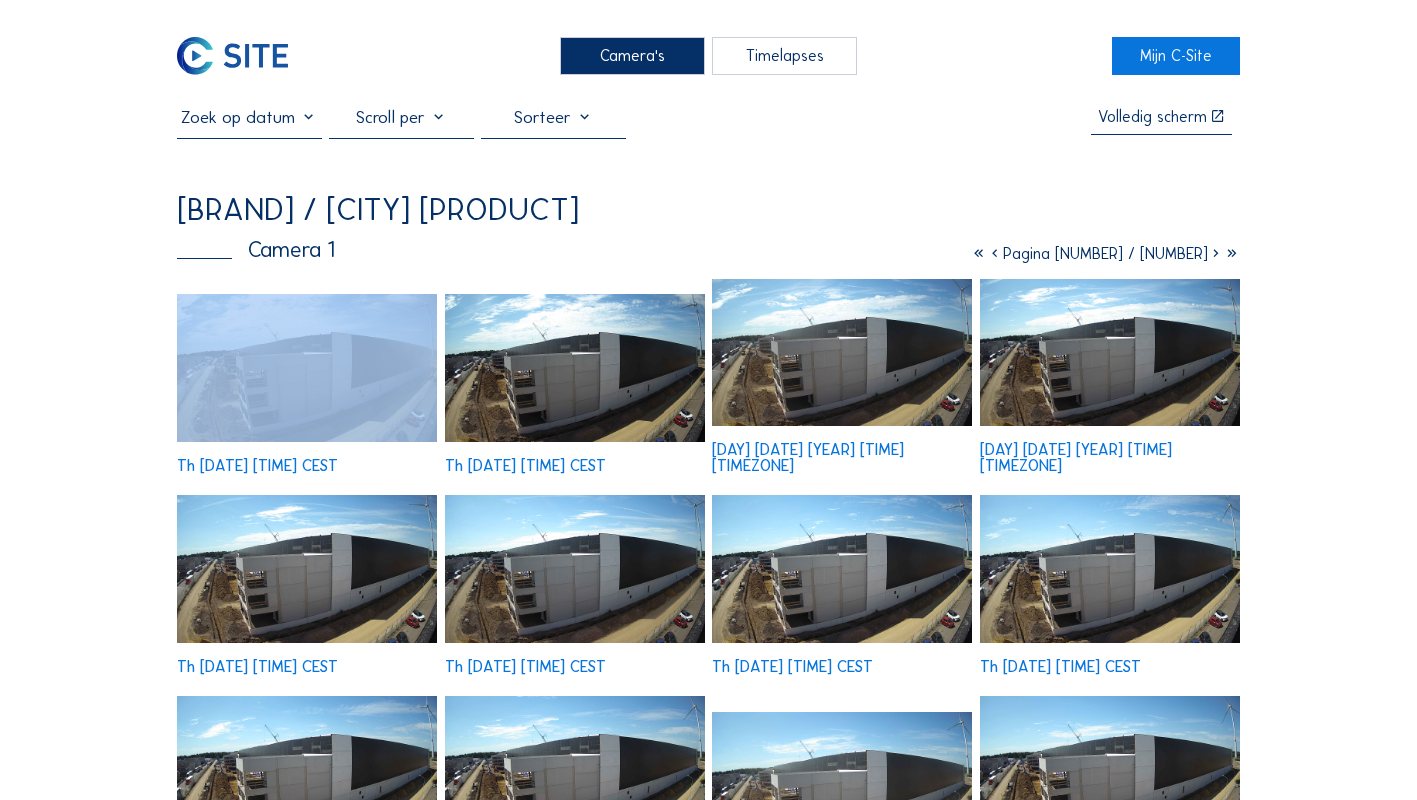 click at bounding box center [1216, 253] 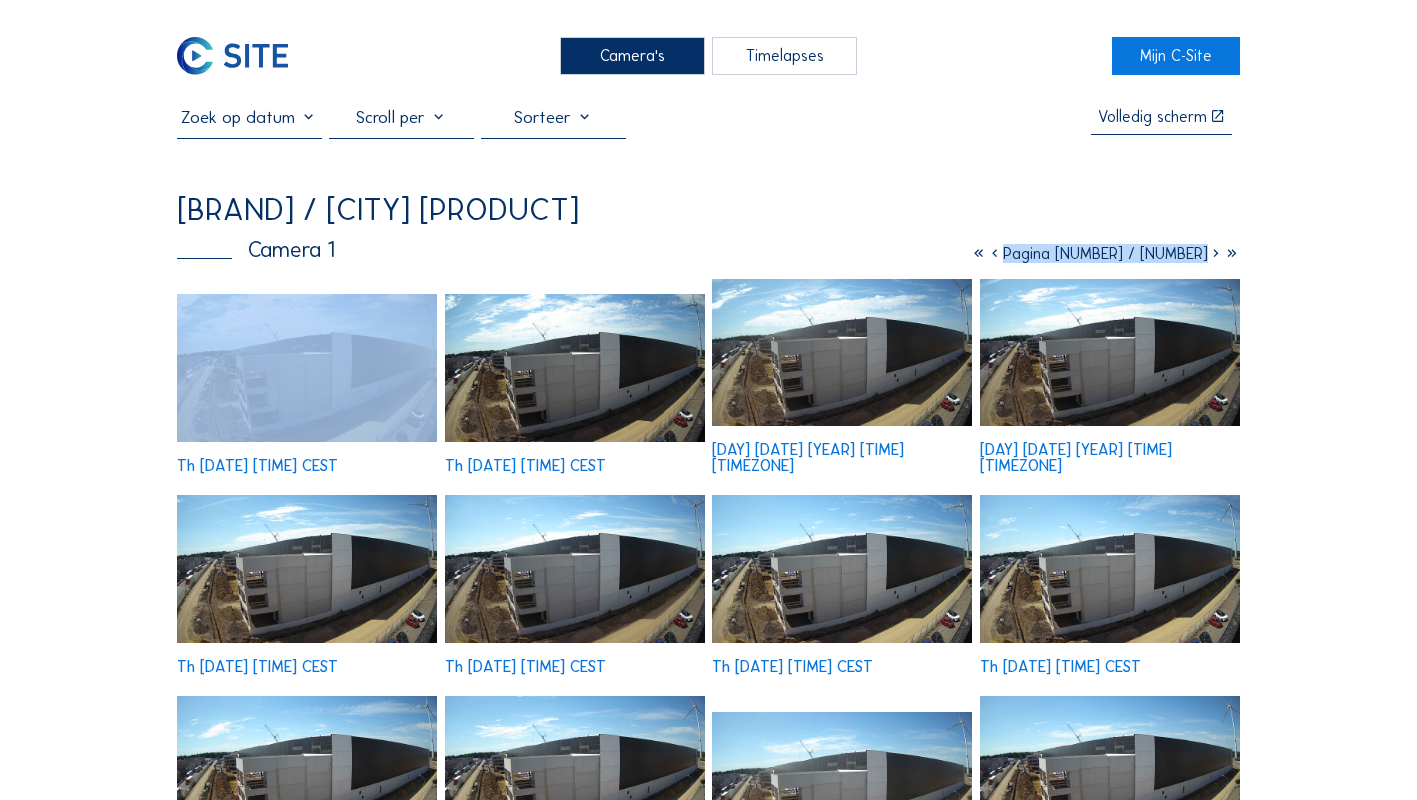 click at bounding box center (1216, 253) 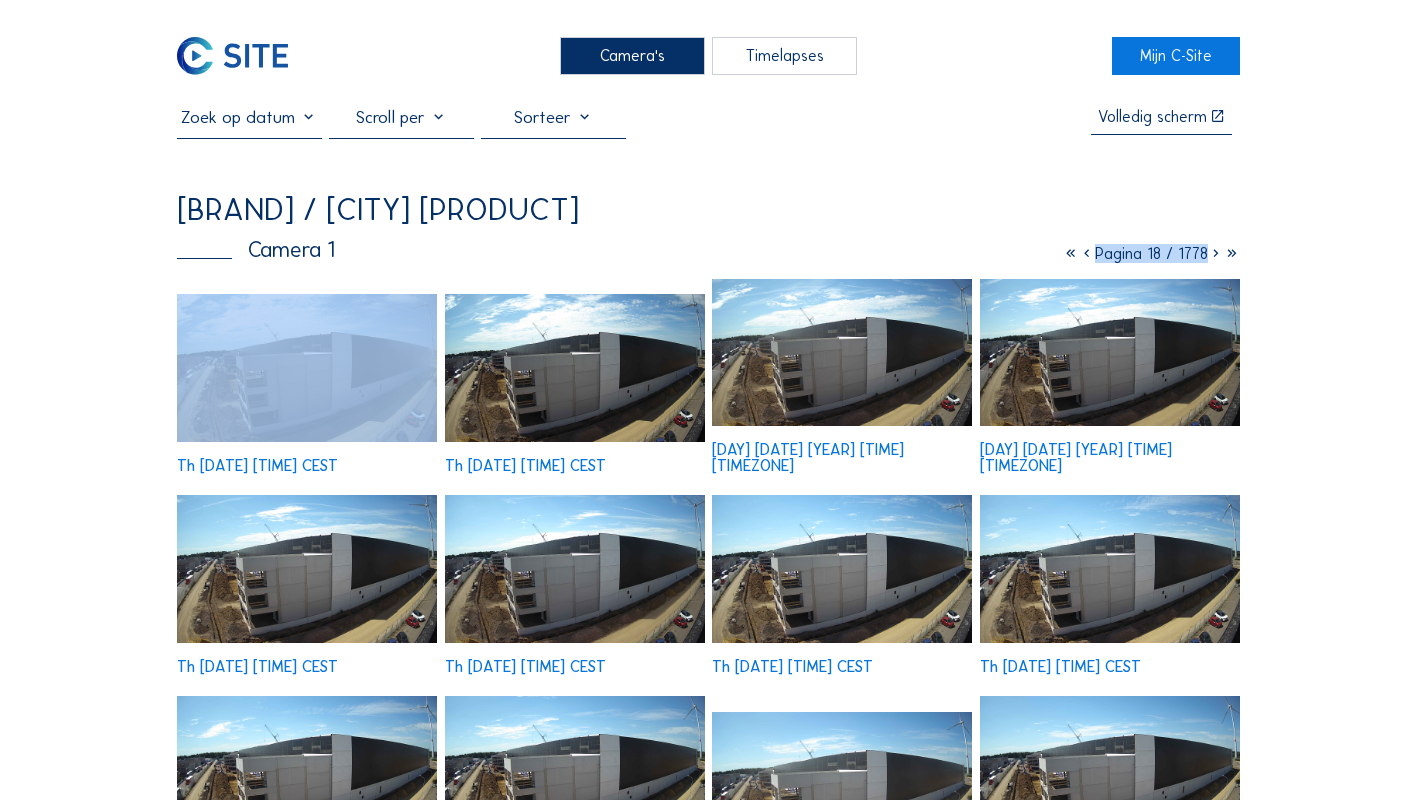 click at bounding box center [1216, 253] 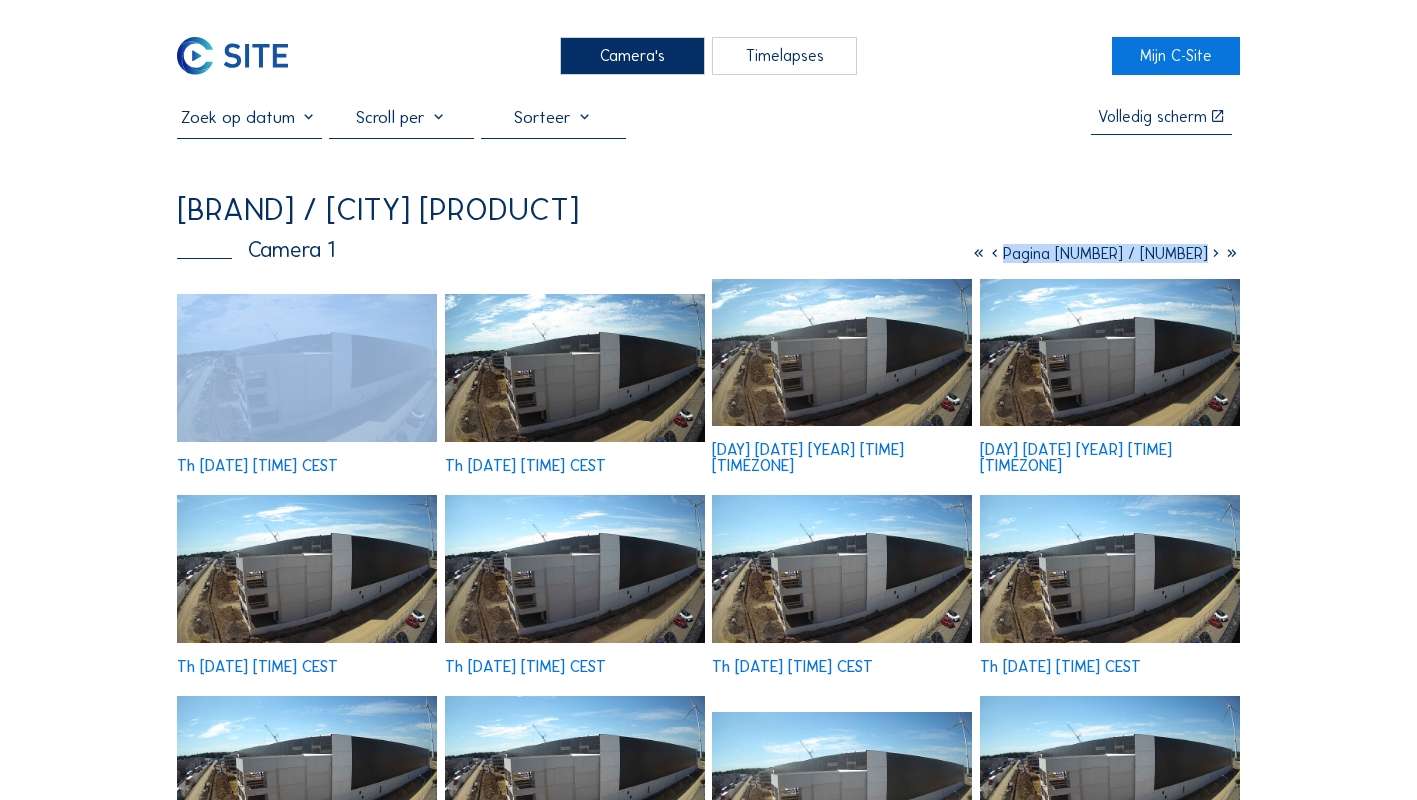click at bounding box center (1216, 253) 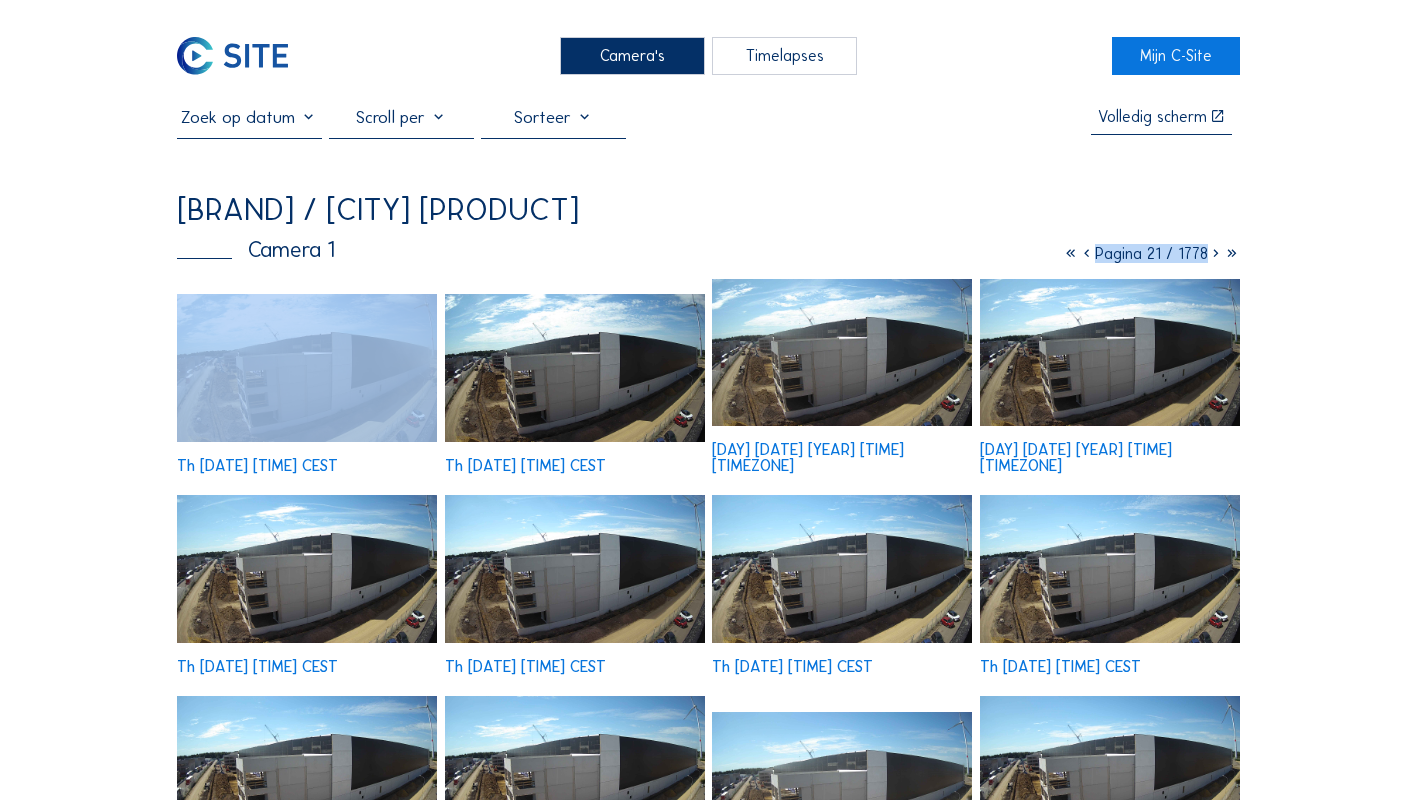 click at bounding box center [1216, 253] 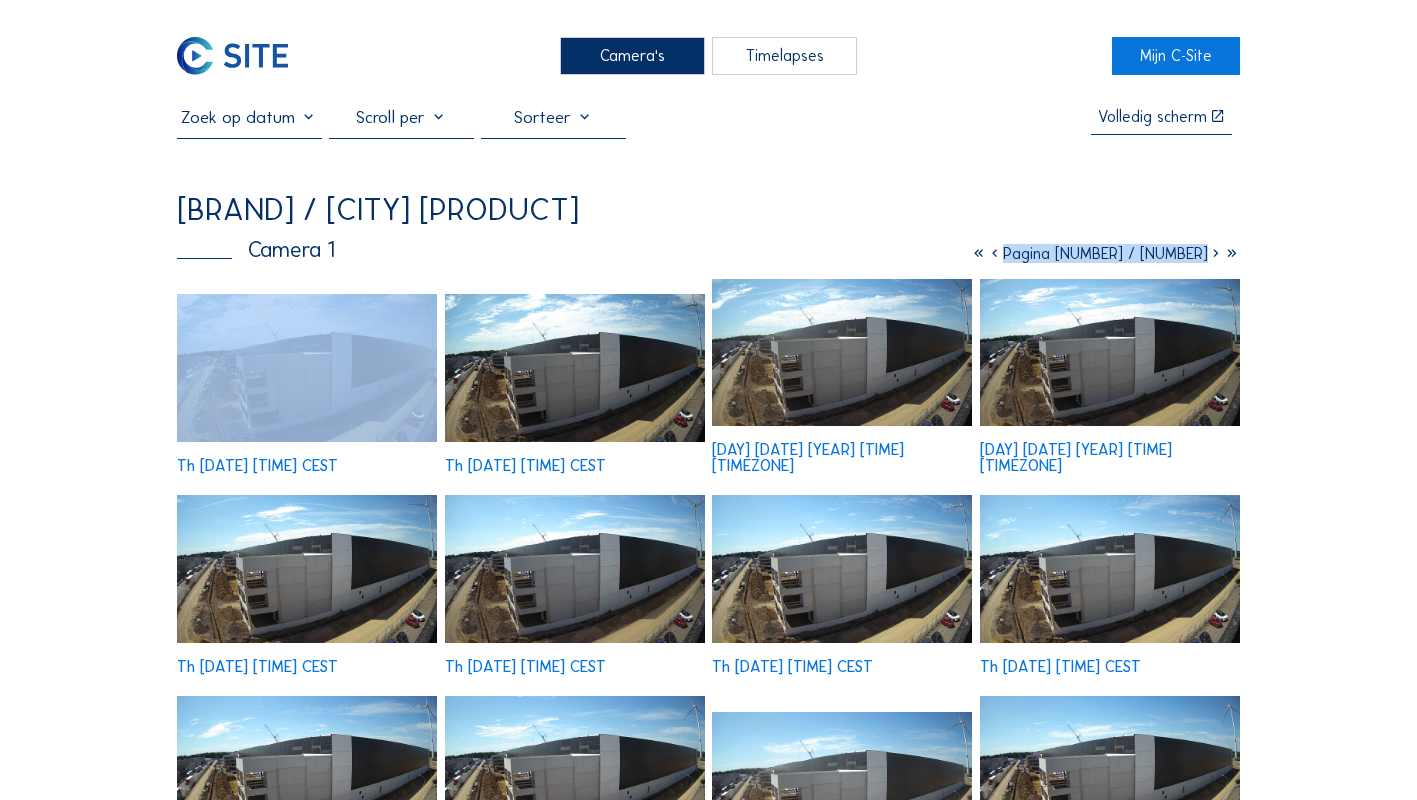 click at bounding box center [1216, 253] 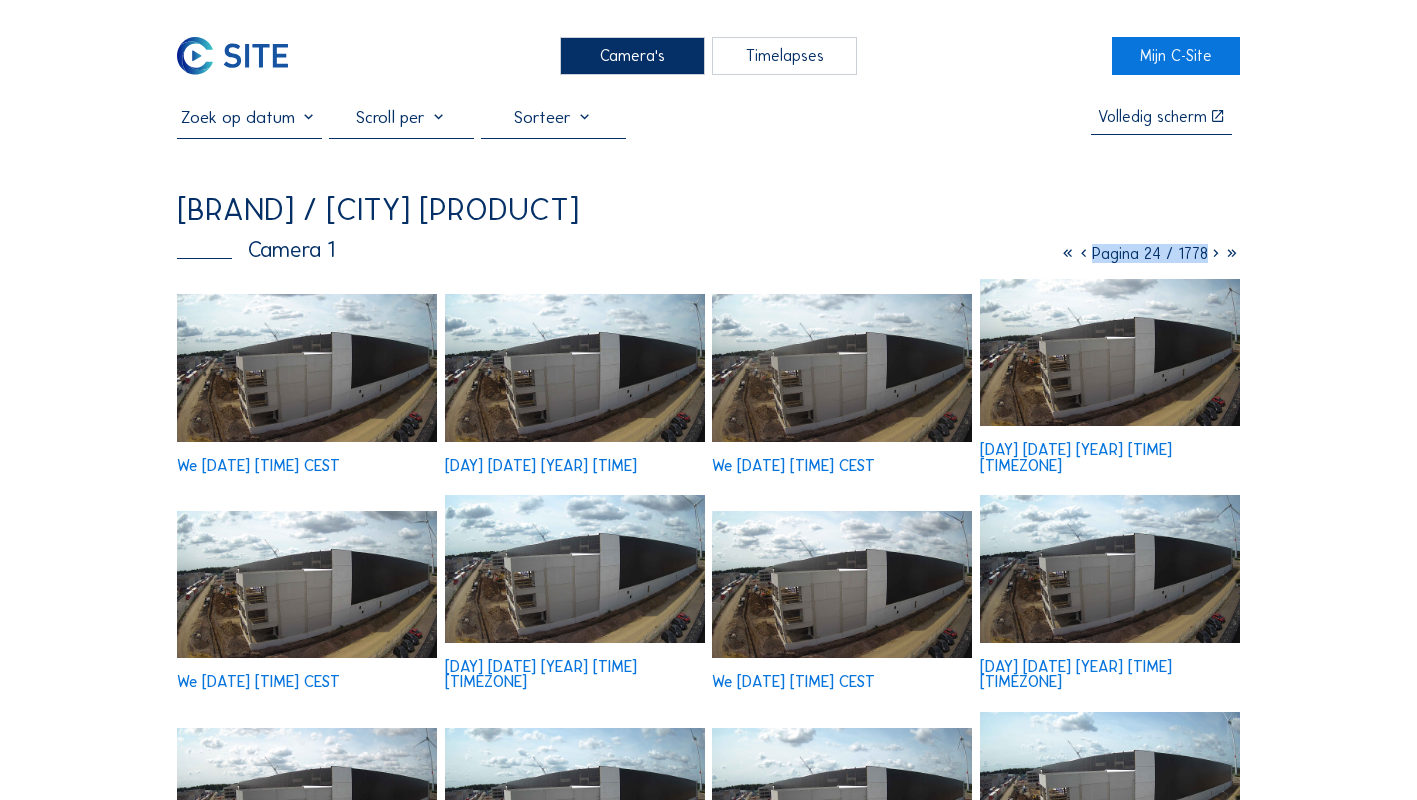 click on "Camera [NUMBER]   Pagina [NUMBER] / [NUMBER]" at bounding box center (708, 250) 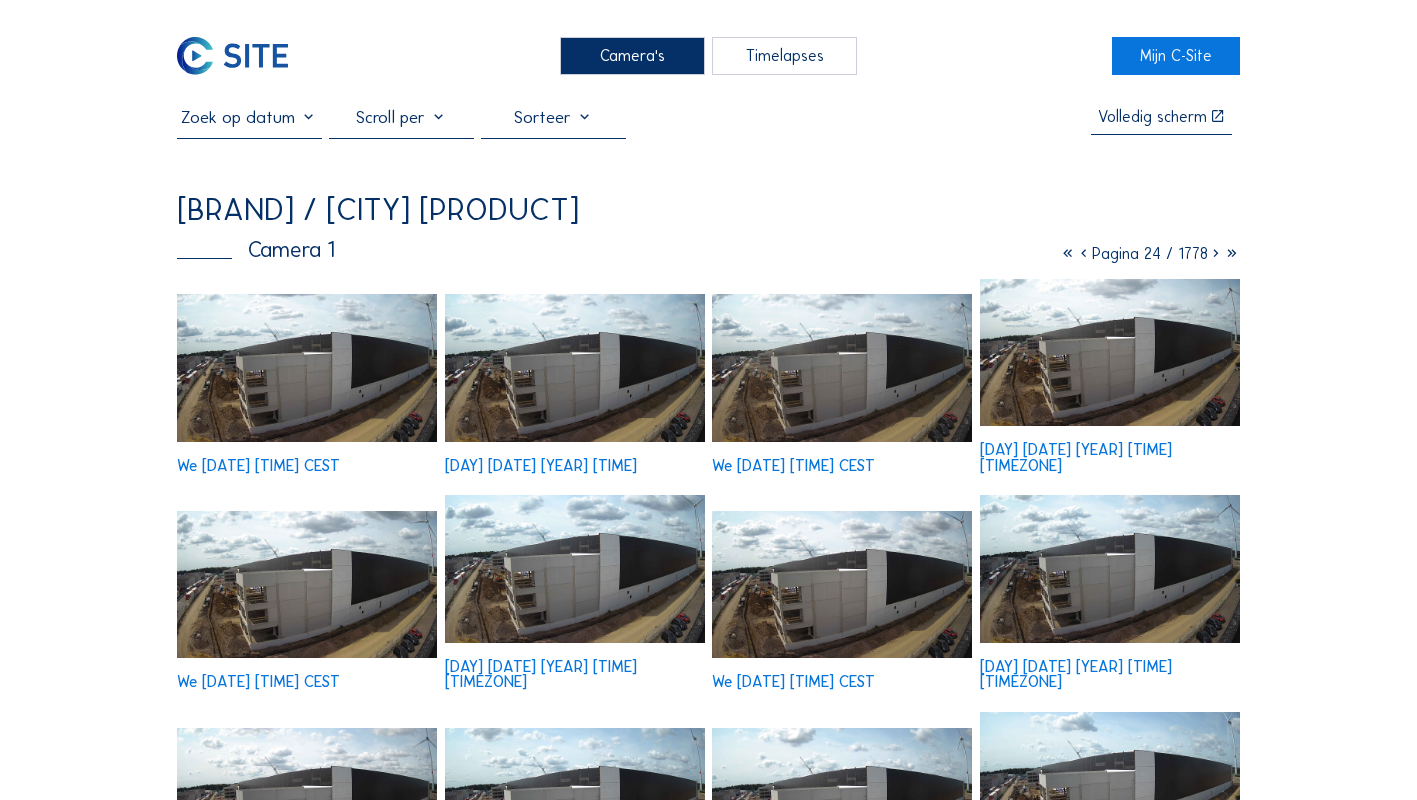 click at bounding box center [1216, 253] 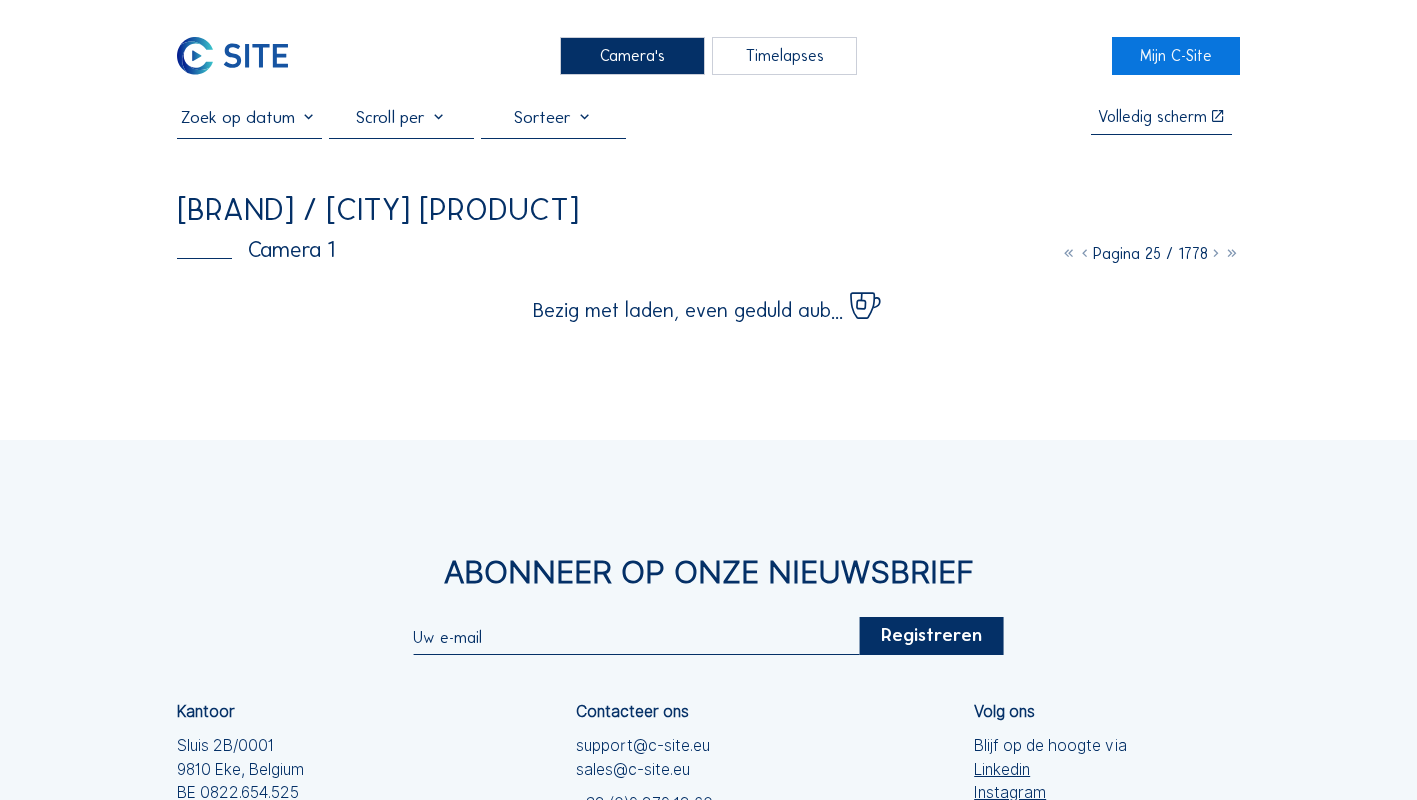 click at bounding box center (1216, 253) 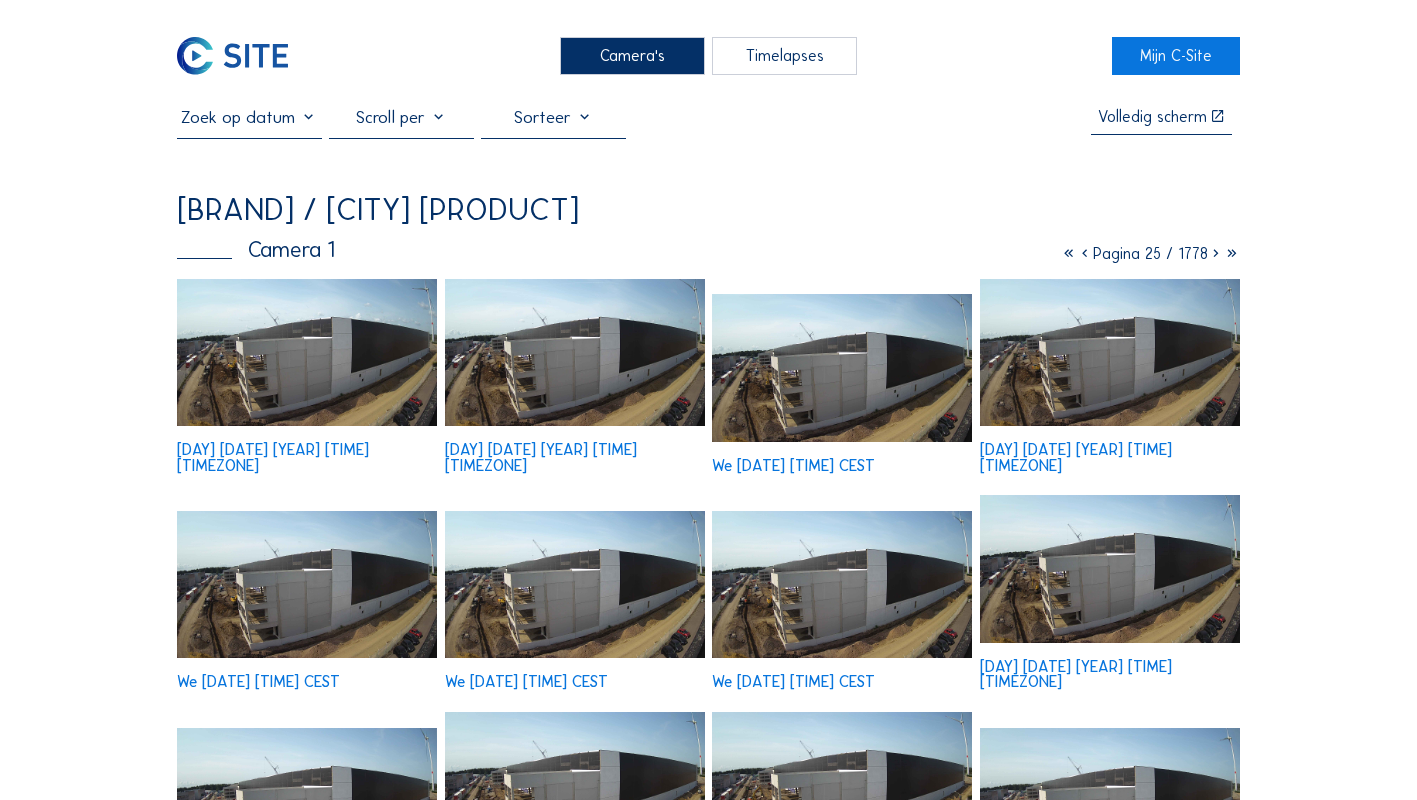 click at bounding box center [1216, 253] 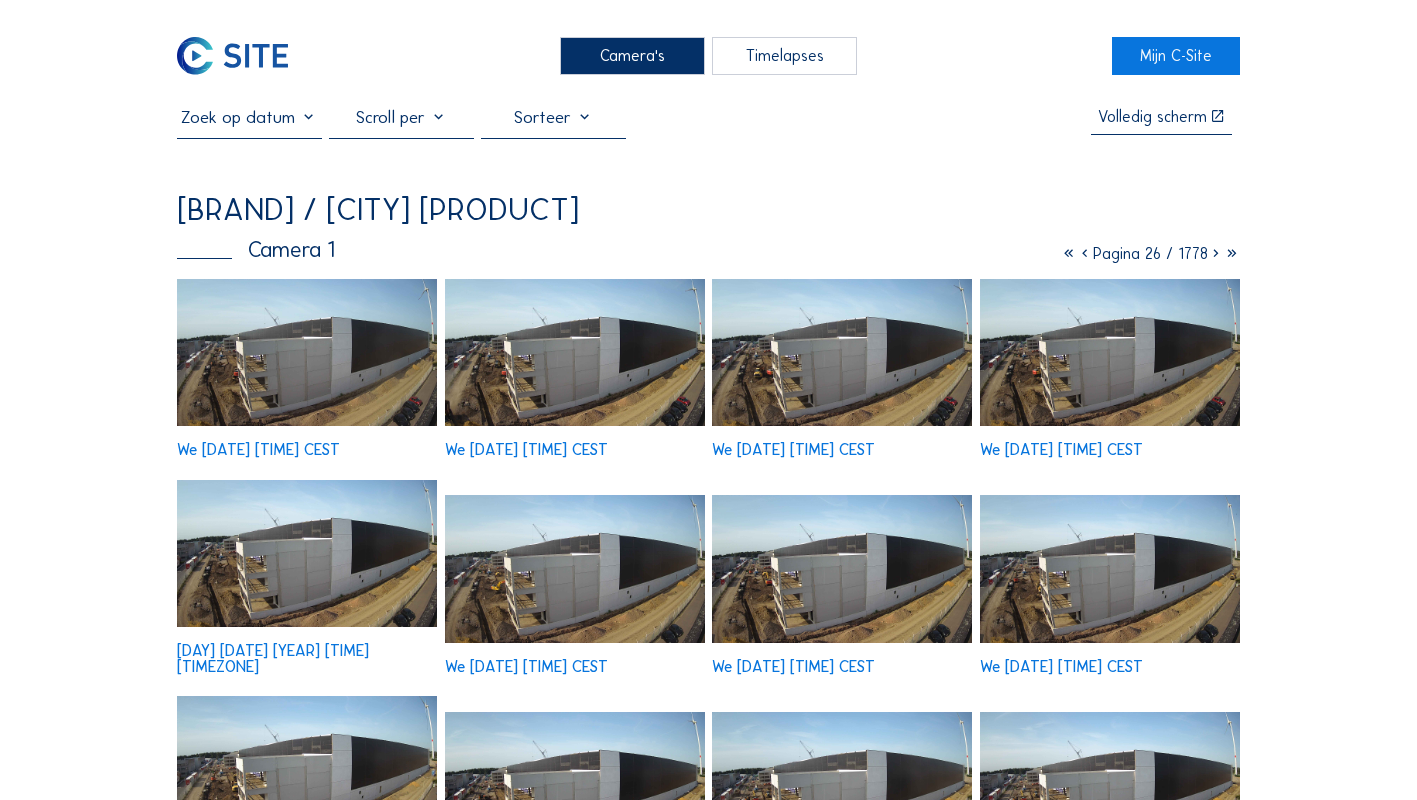 click at bounding box center [842, 352] 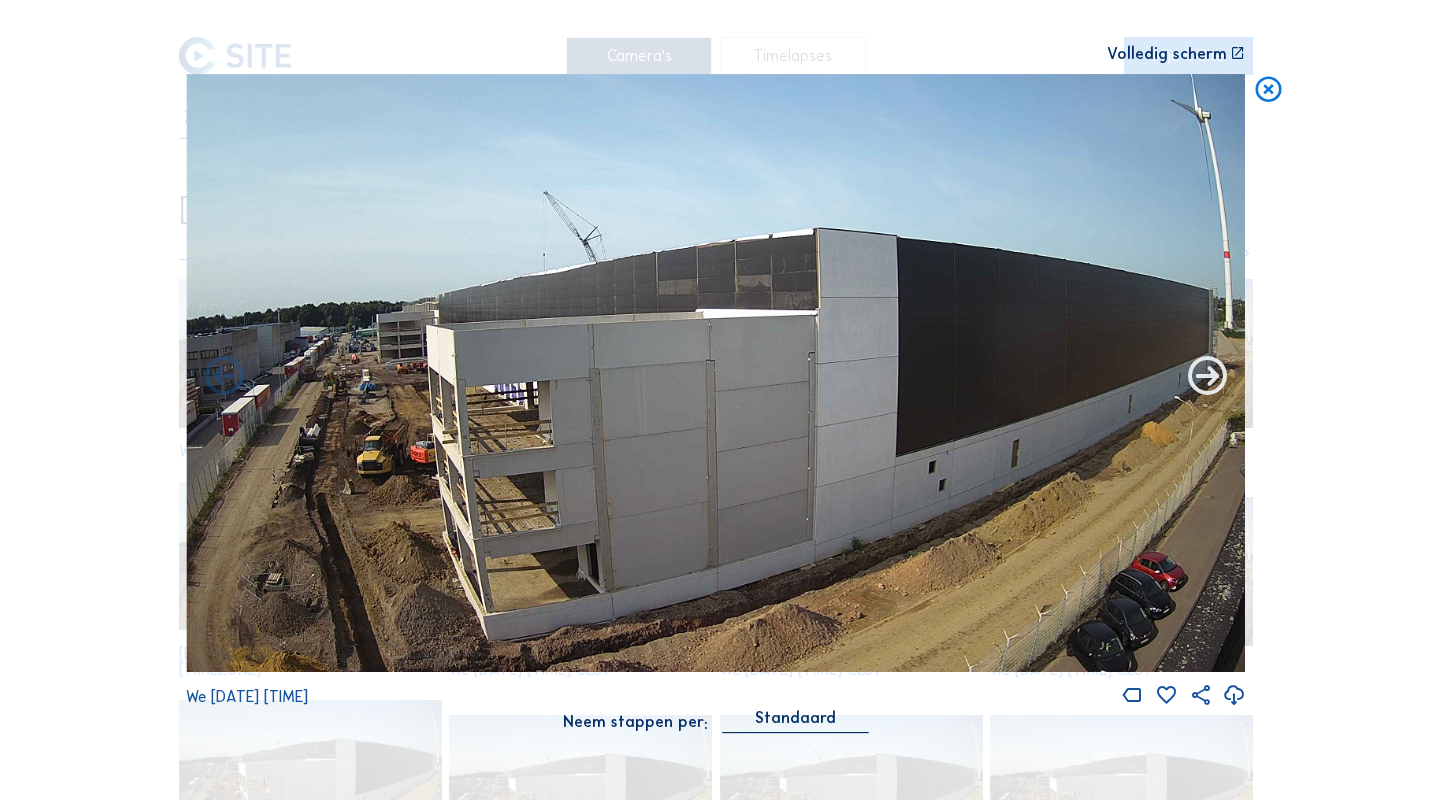click at bounding box center [1207, 377] 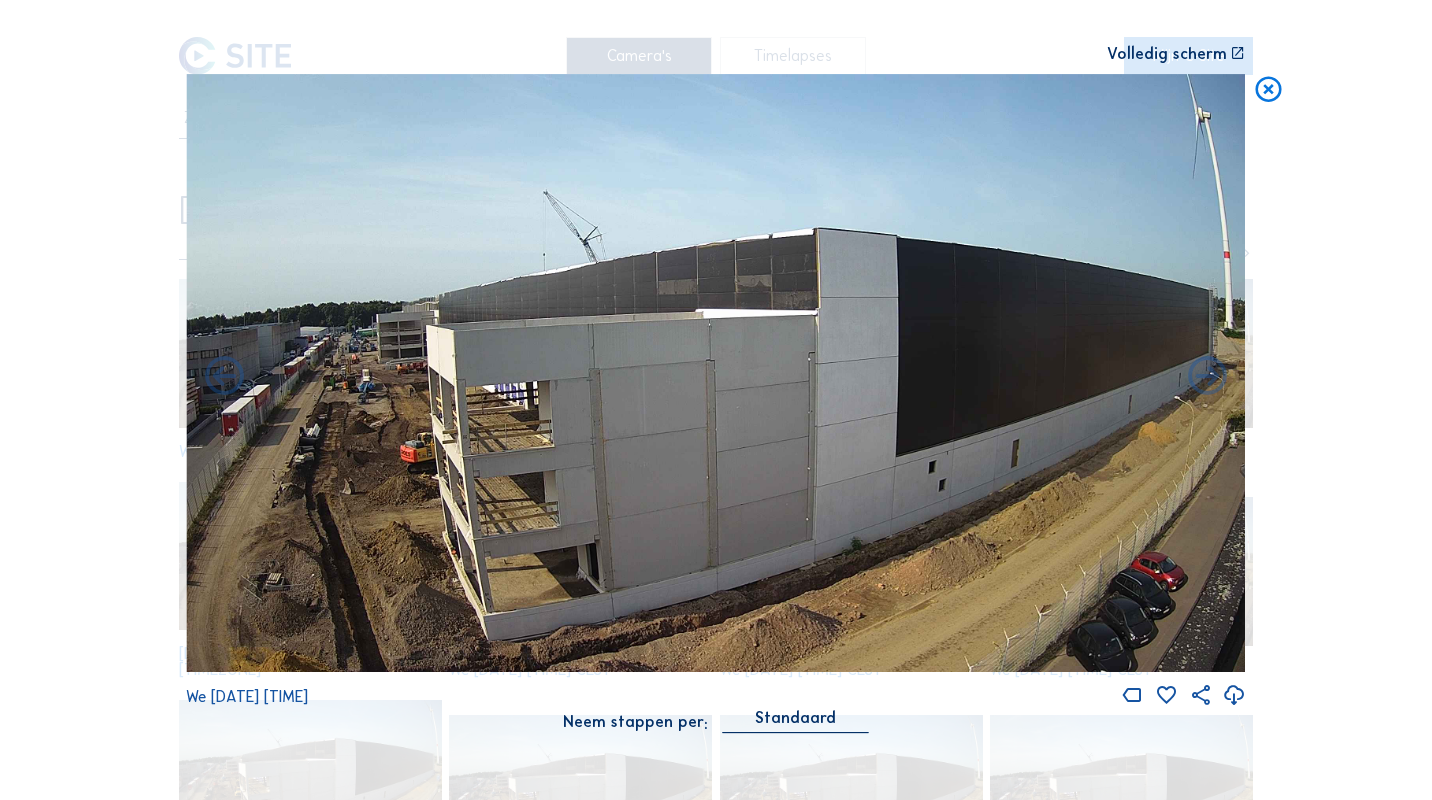 click at bounding box center [1207, 377] 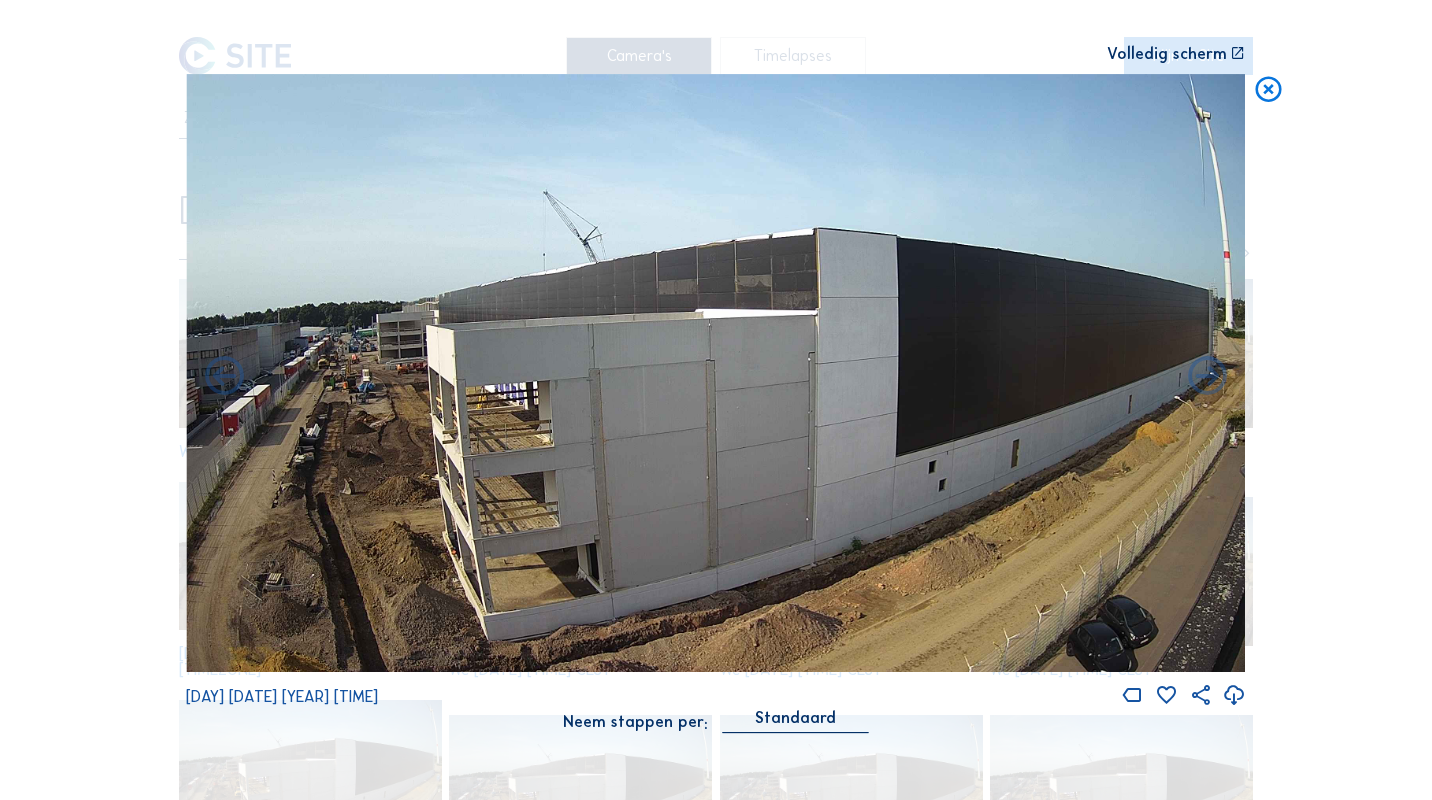 click at bounding box center [1207, 377] 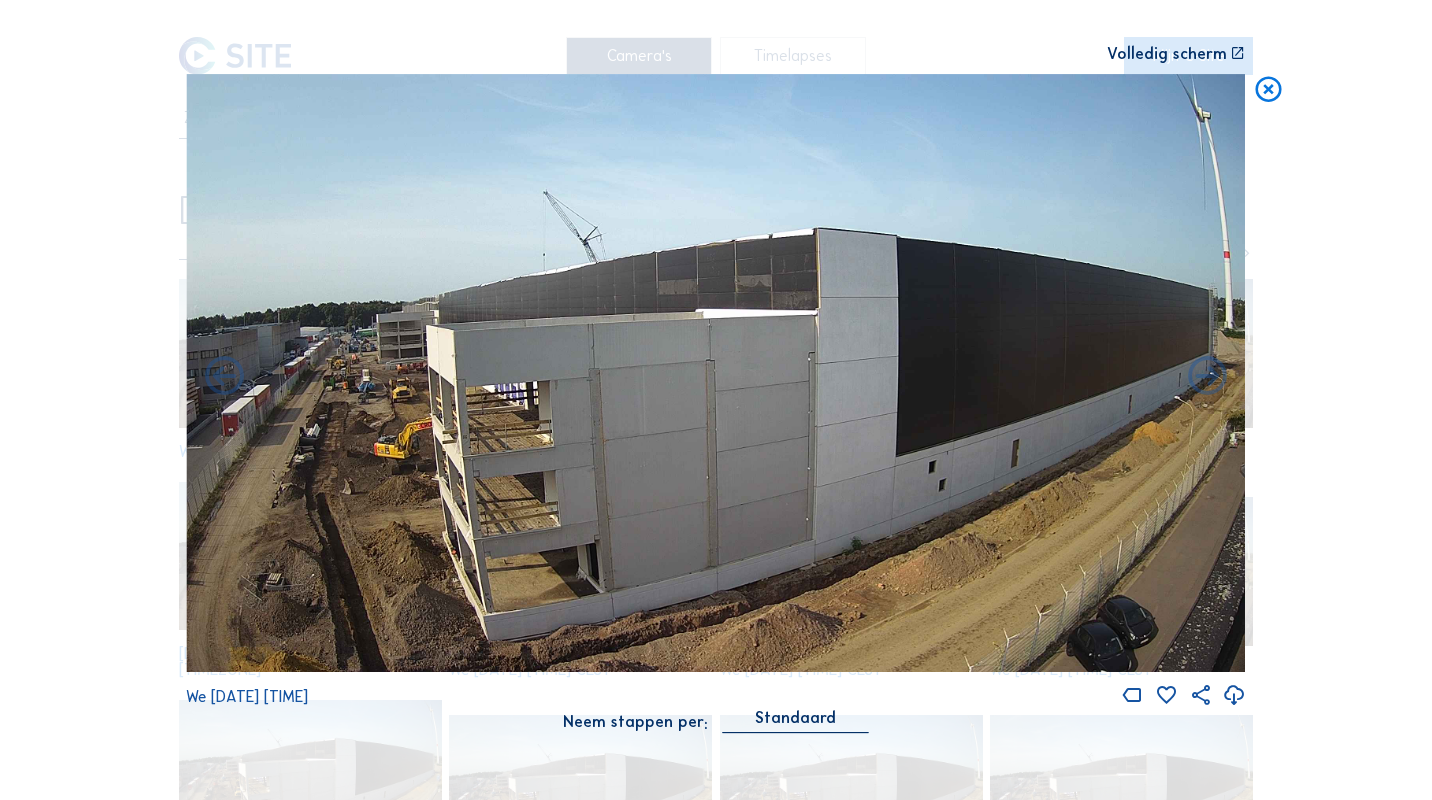 click at bounding box center [1207, 377] 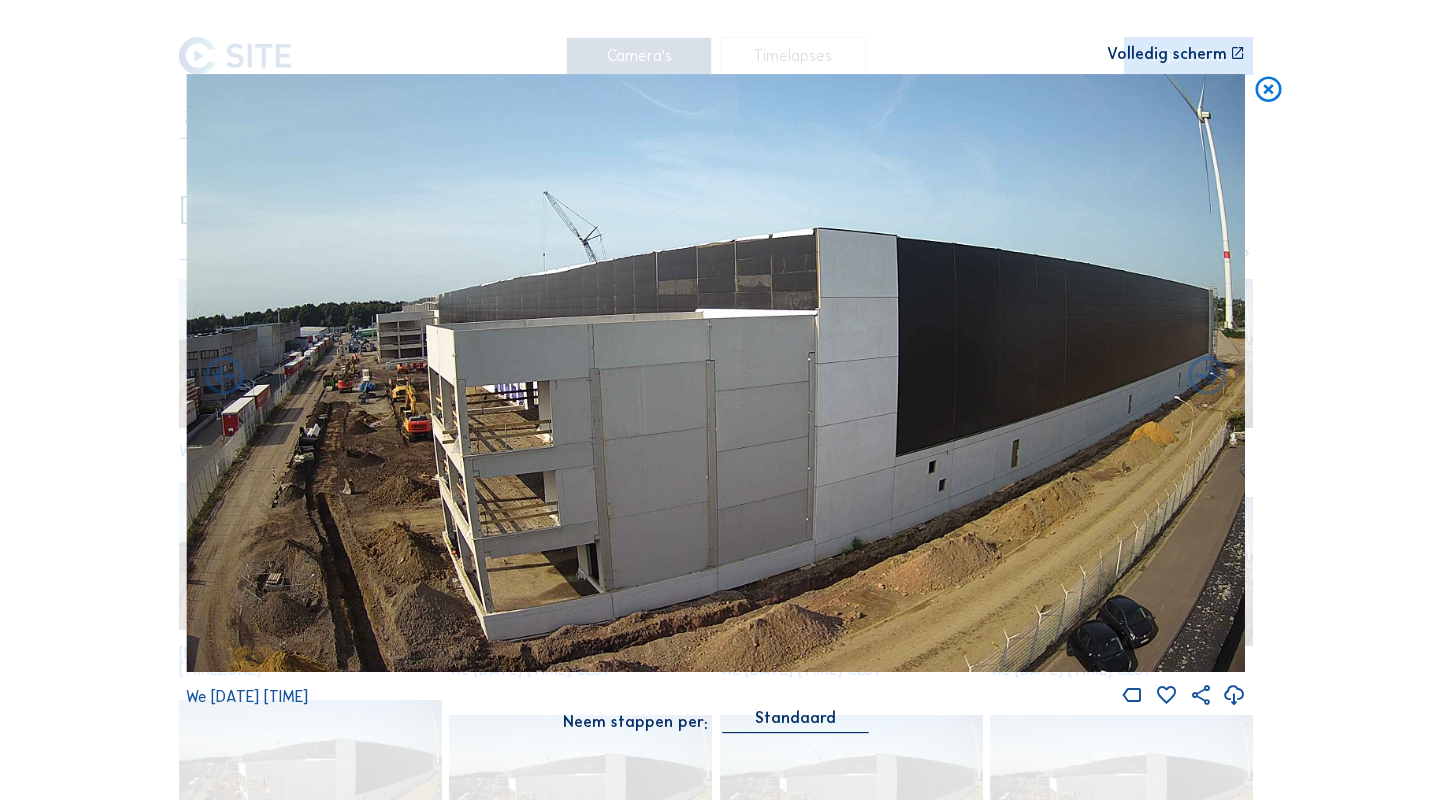 click at bounding box center [1207, 377] 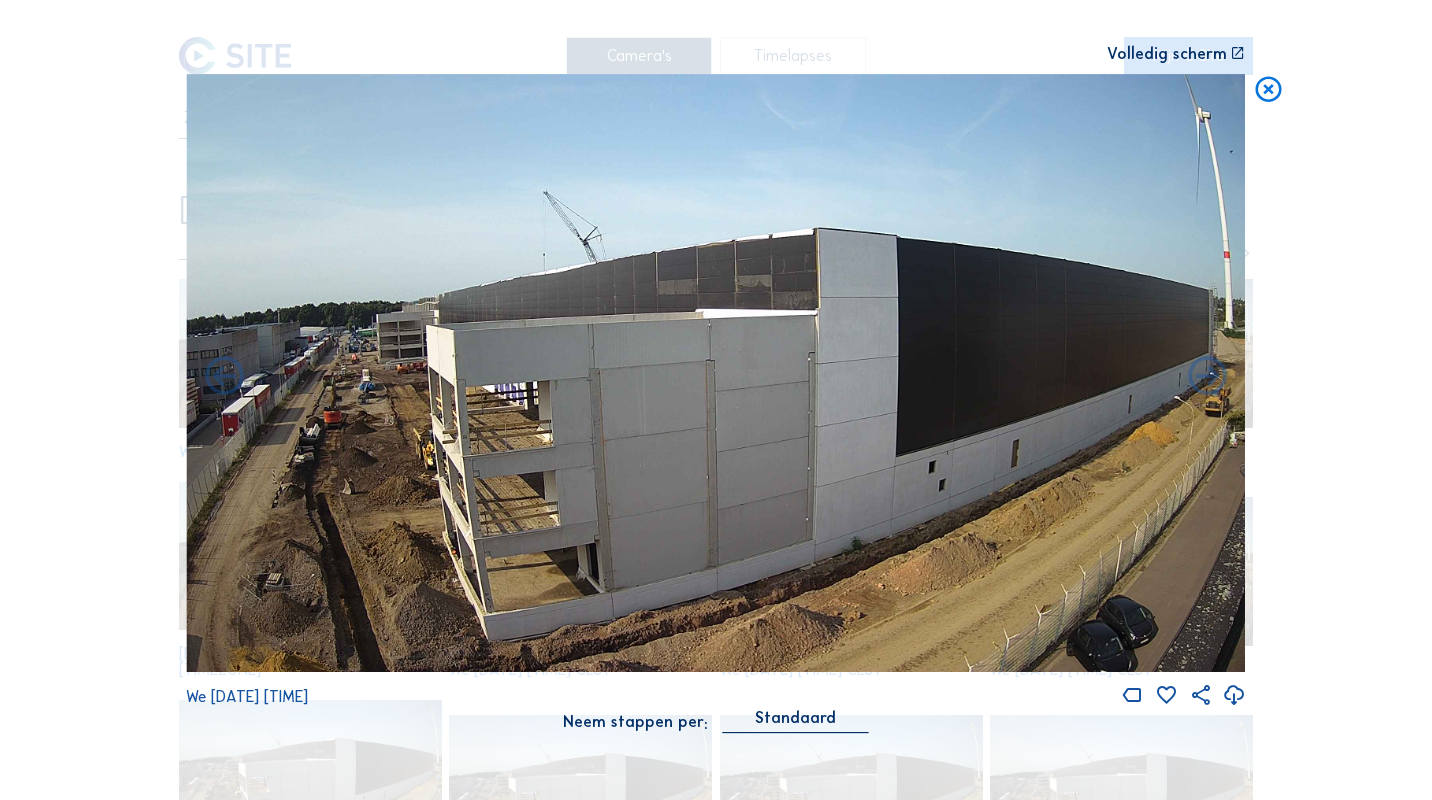 click at bounding box center (1207, 377) 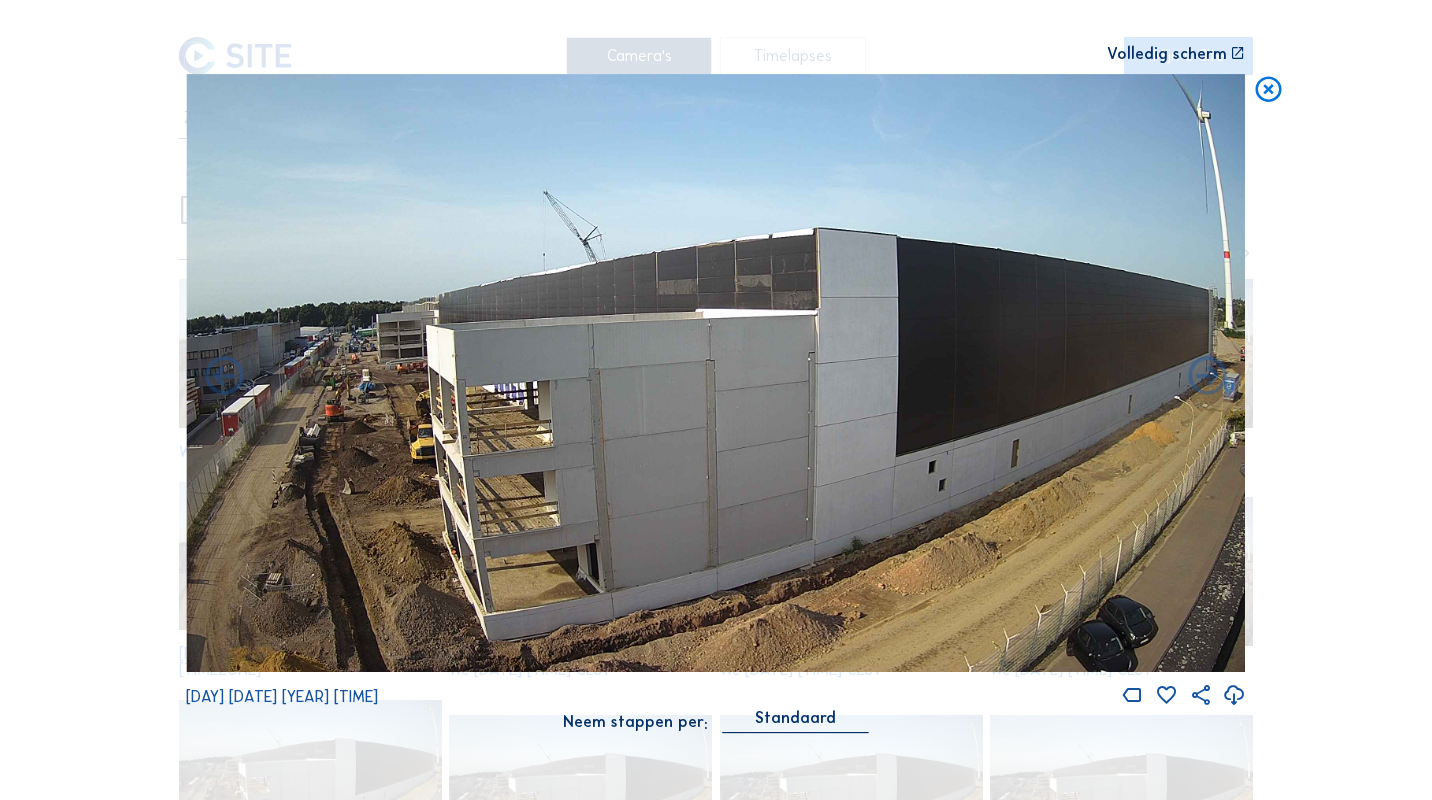 click at bounding box center (1207, 377) 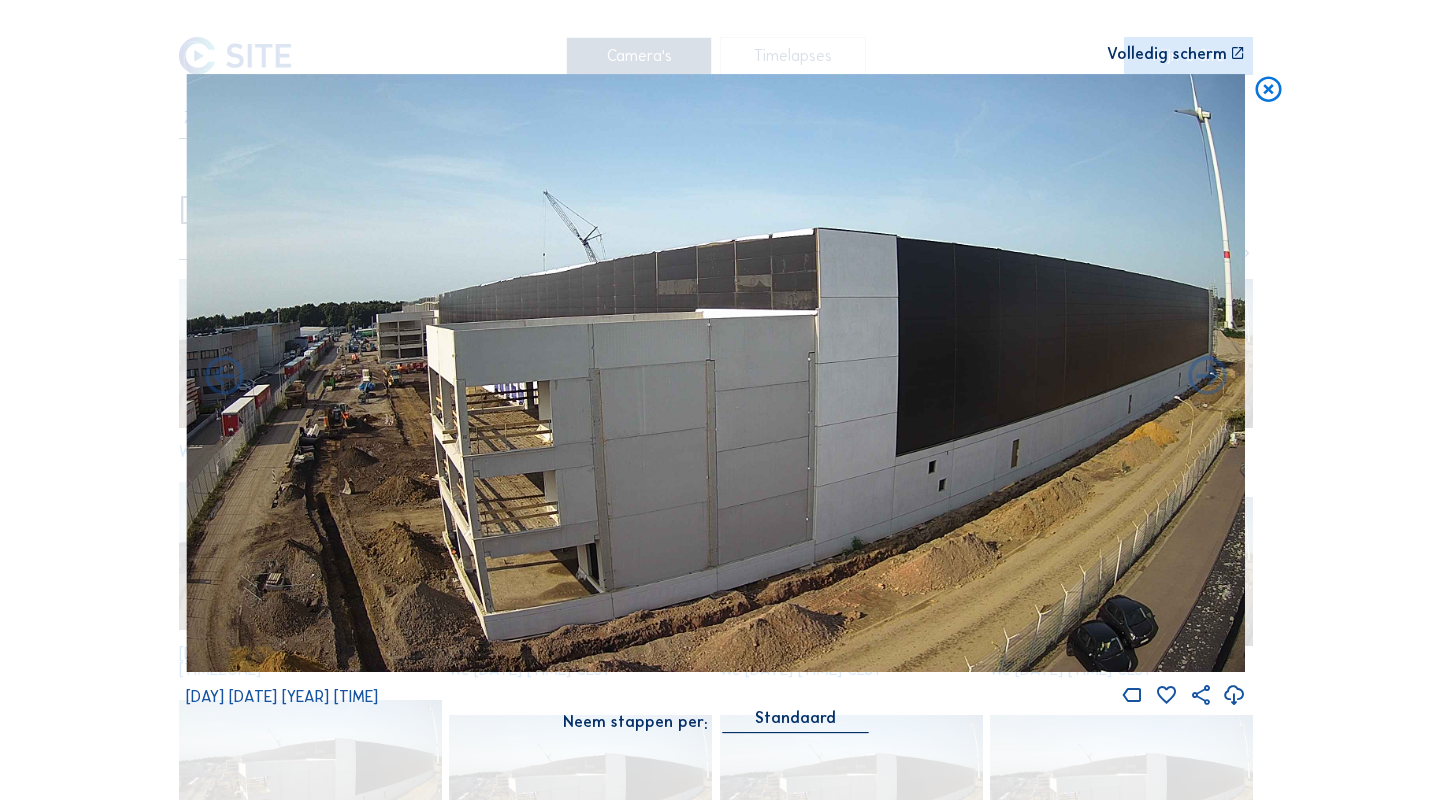 click at bounding box center [1268, 90] 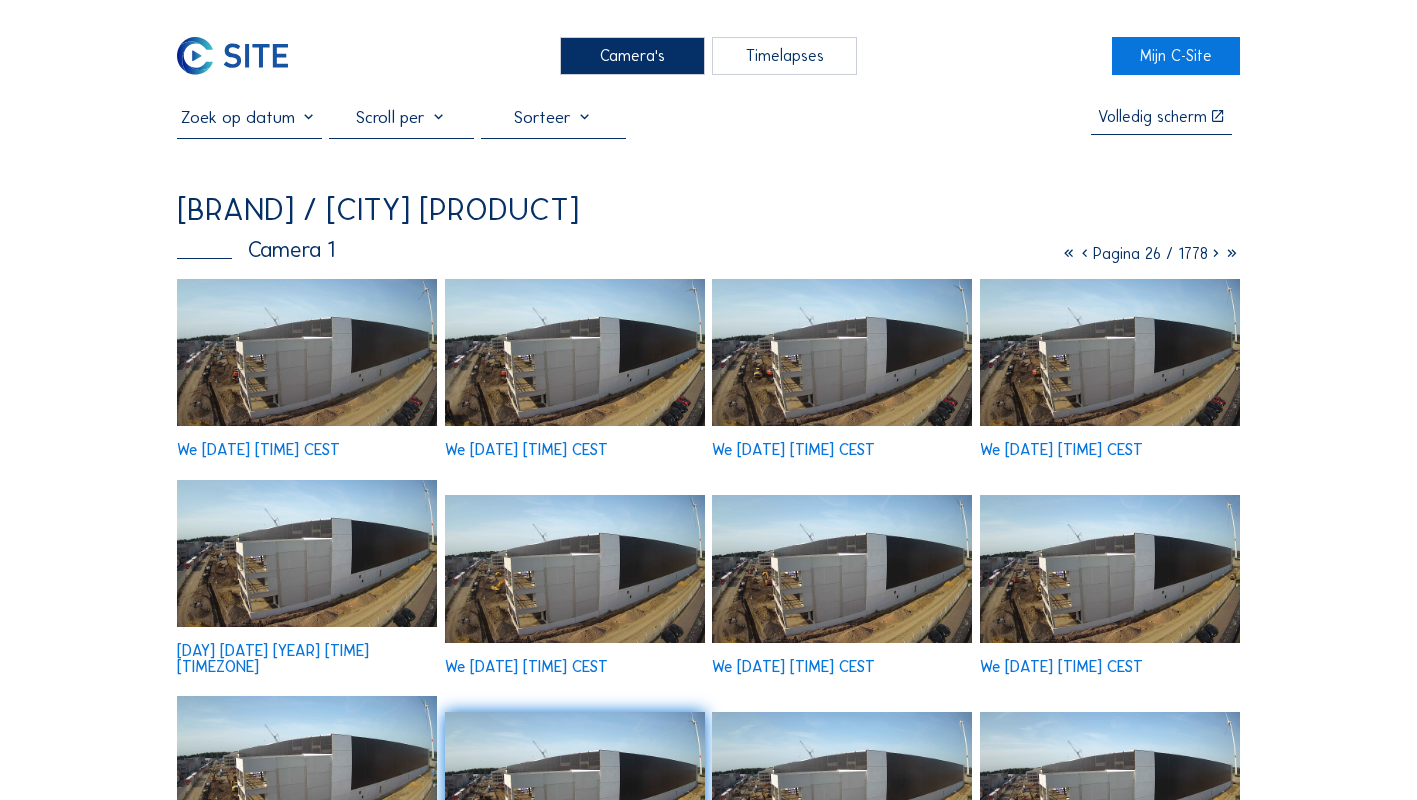 click at bounding box center [1069, 253] 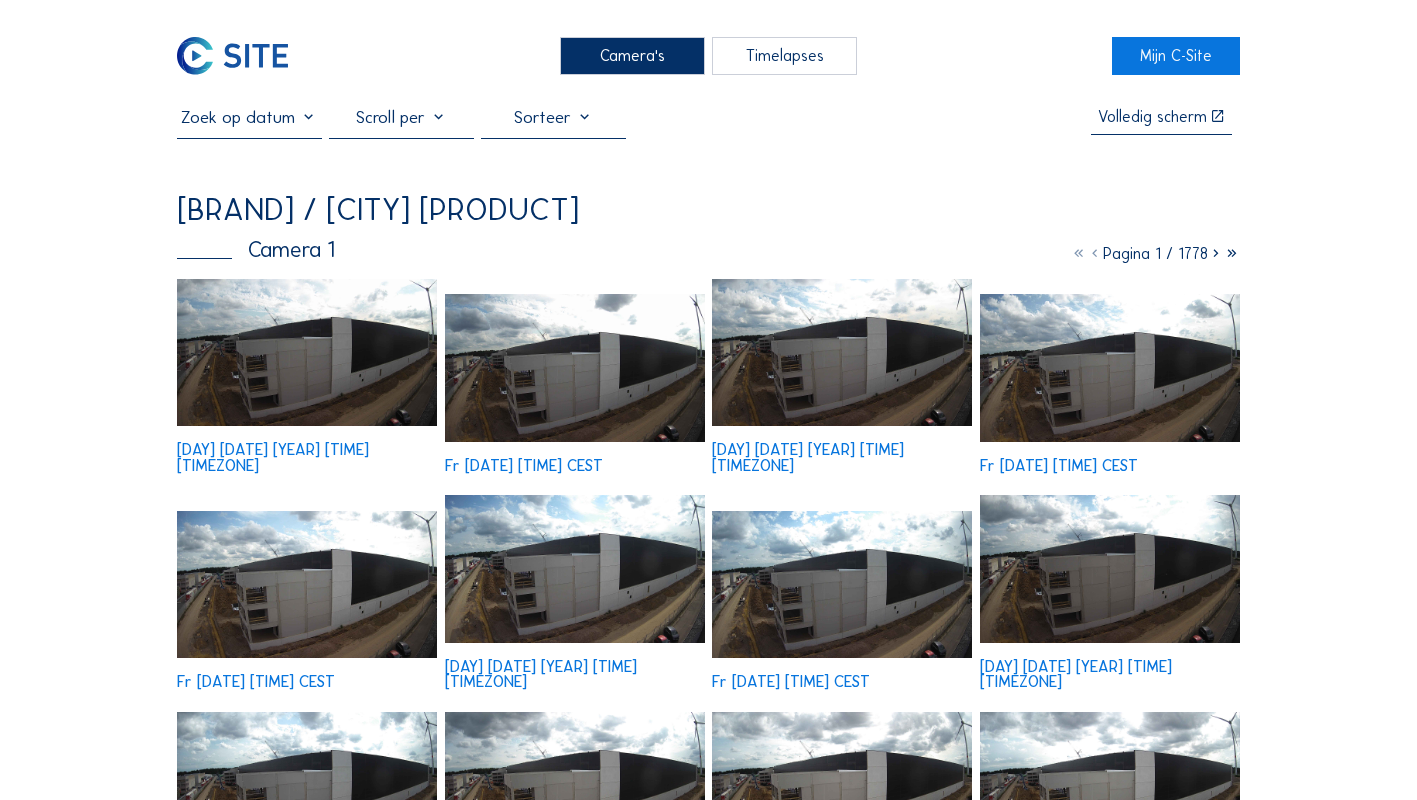 click at bounding box center (307, 352) 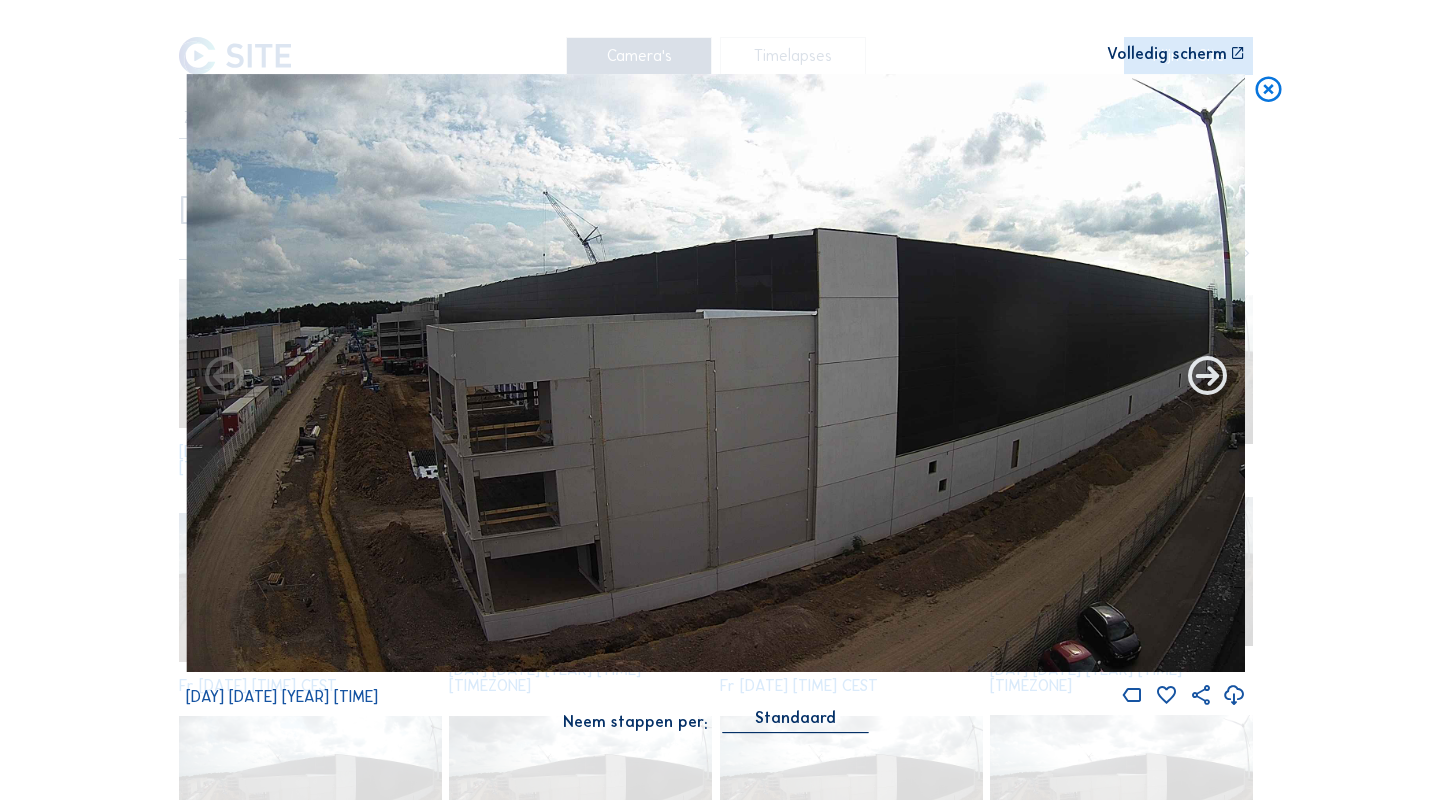click at bounding box center [1207, 377] 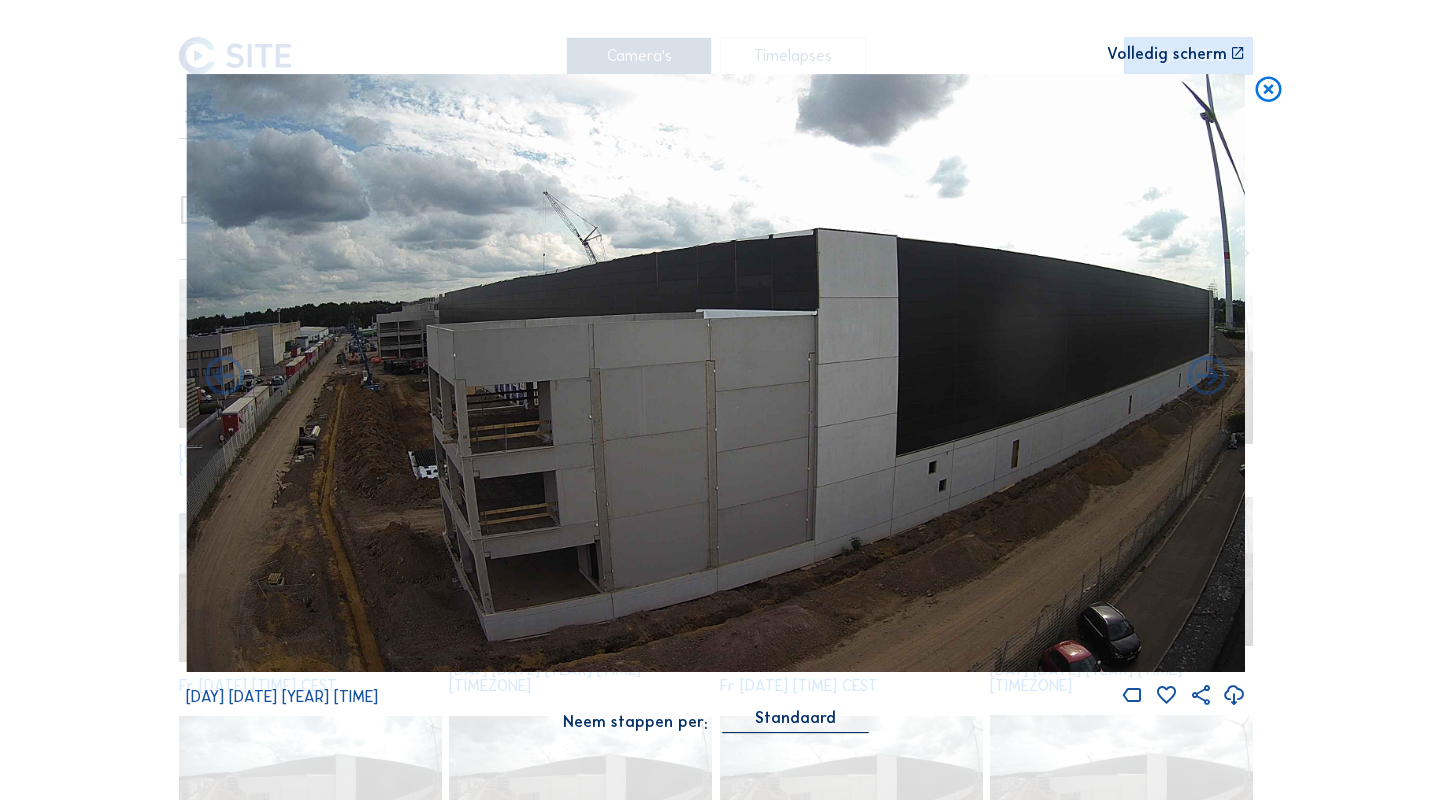 click at bounding box center [1207, 377] 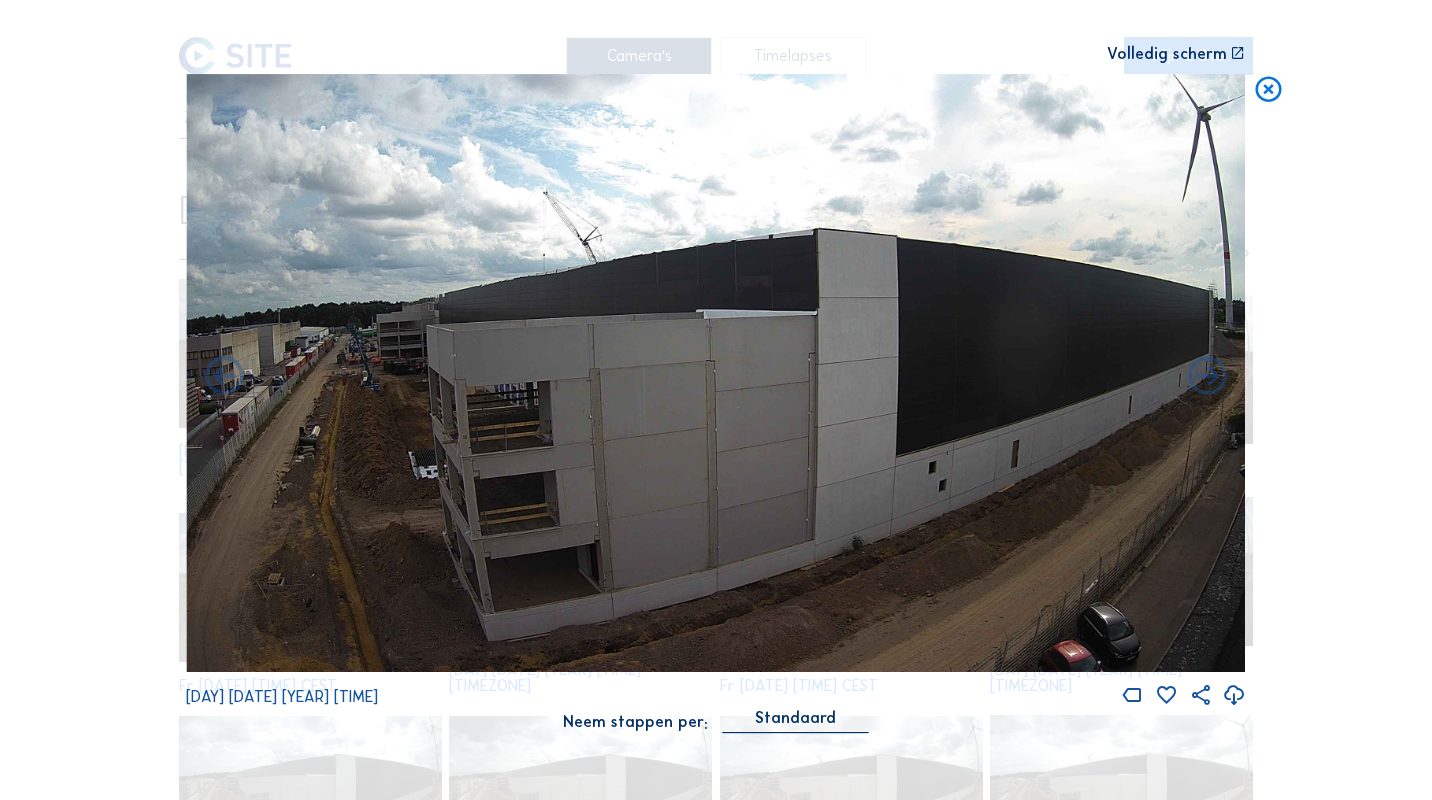 click at bounding box center (1207, 377) 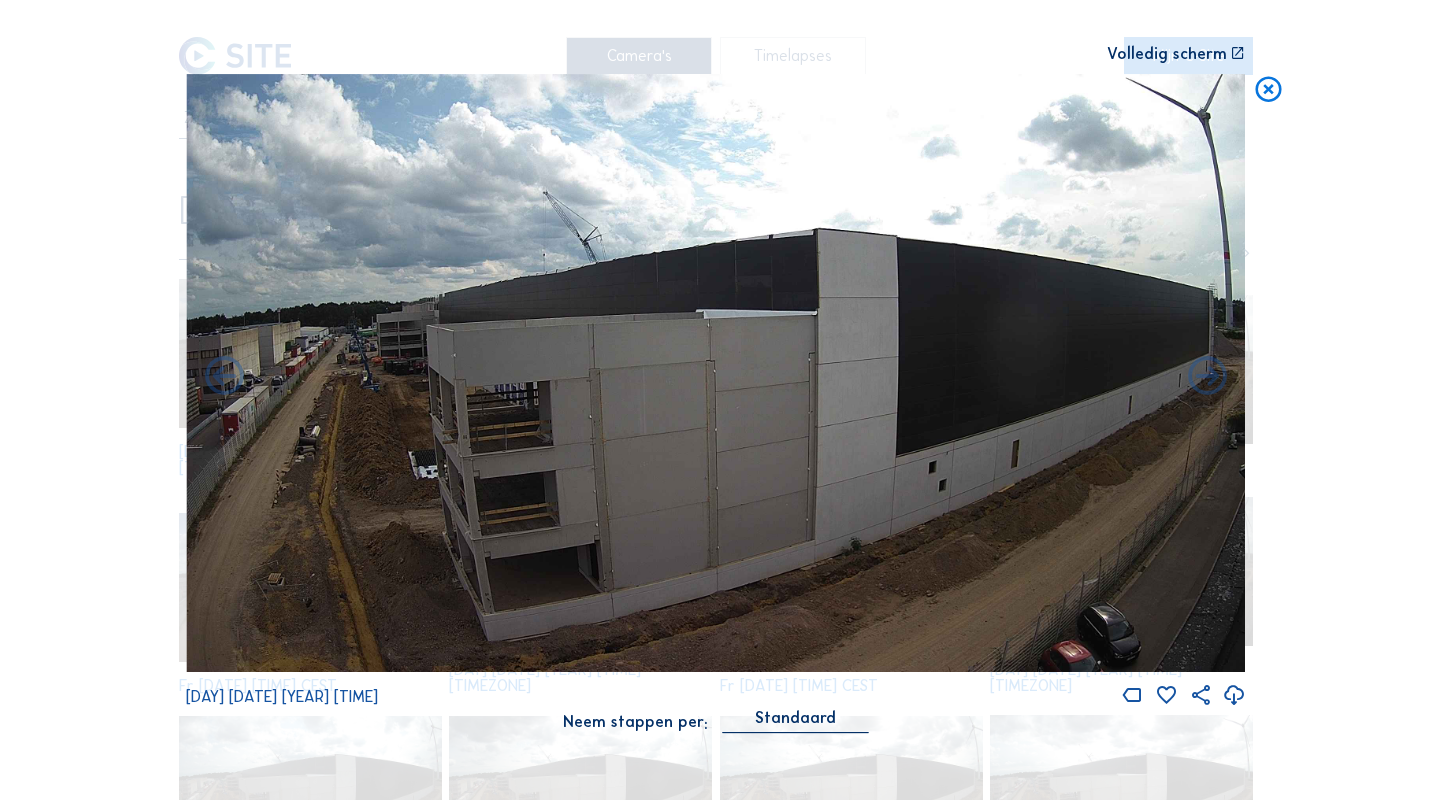 click at bounding box center (1207, 377) 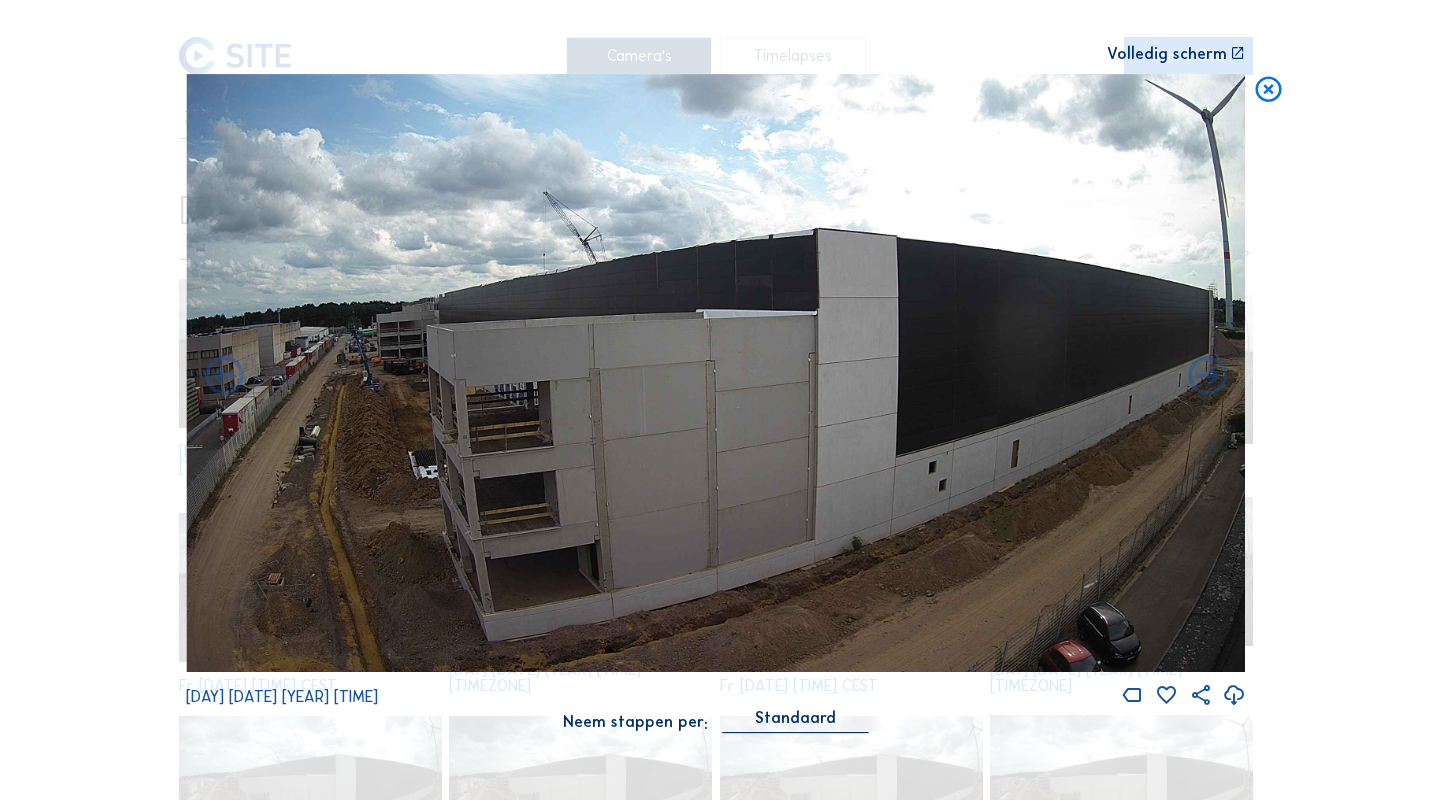 click at bounding box center (1207, 377) 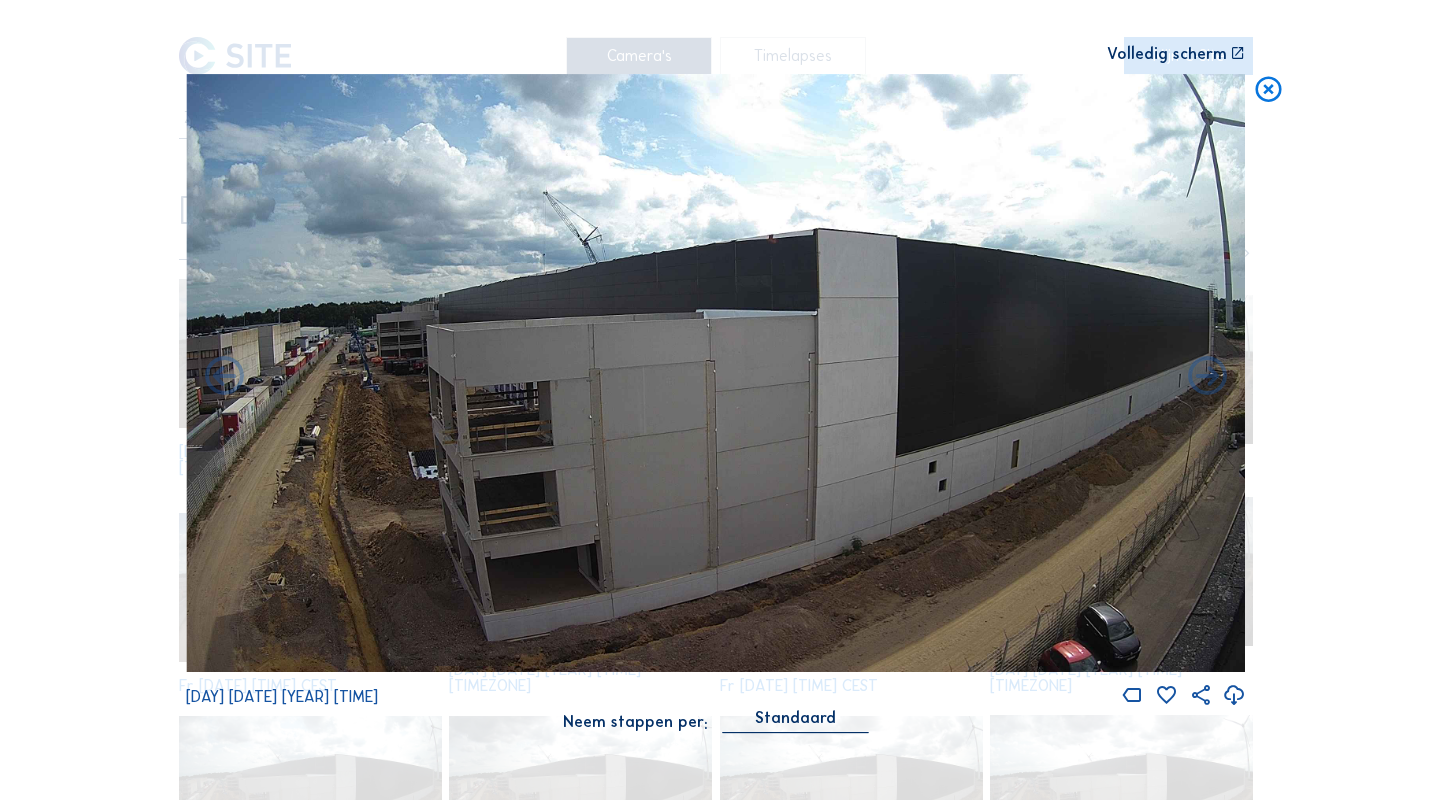 click at bounding box center (1207, 377) 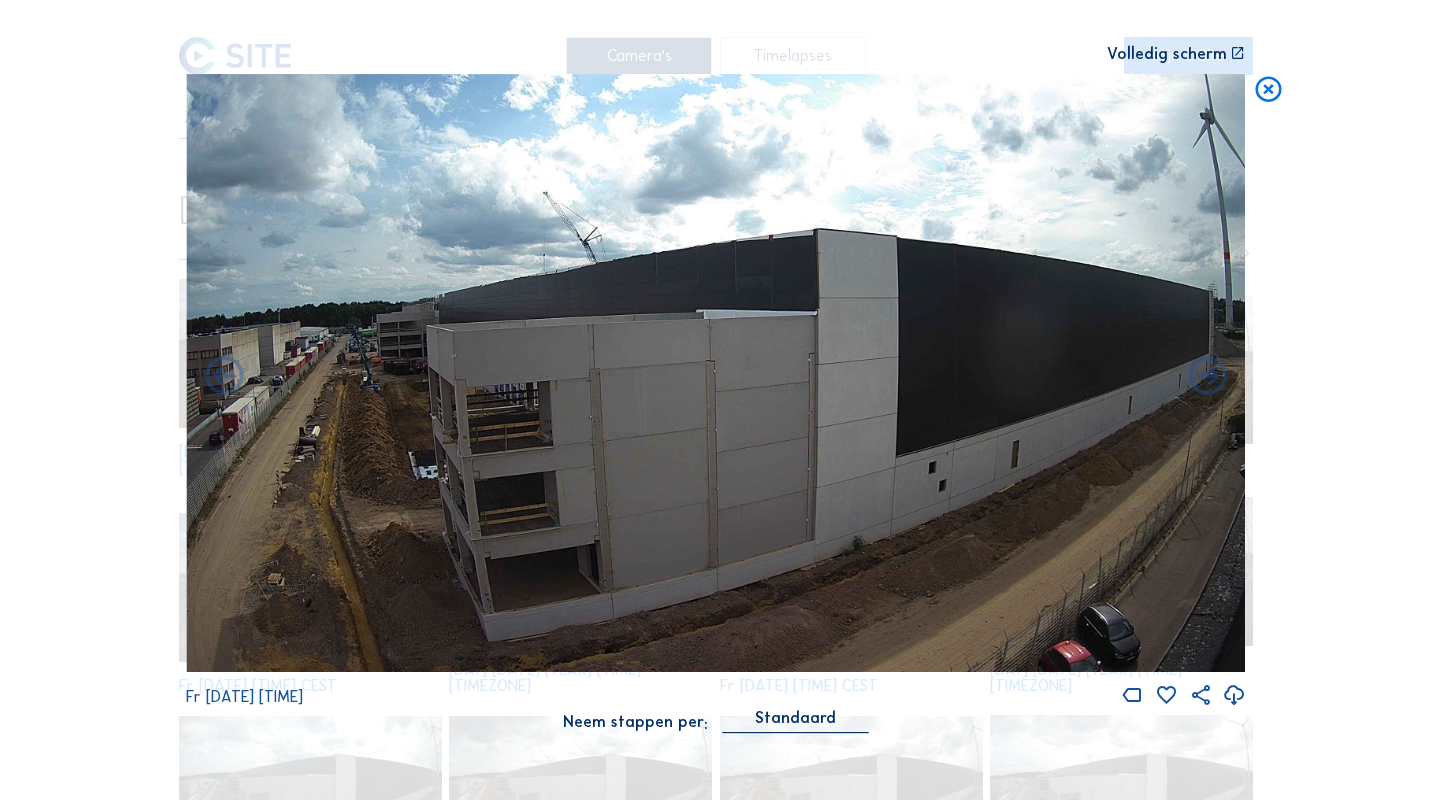 click at bounding box center [1207, 377] 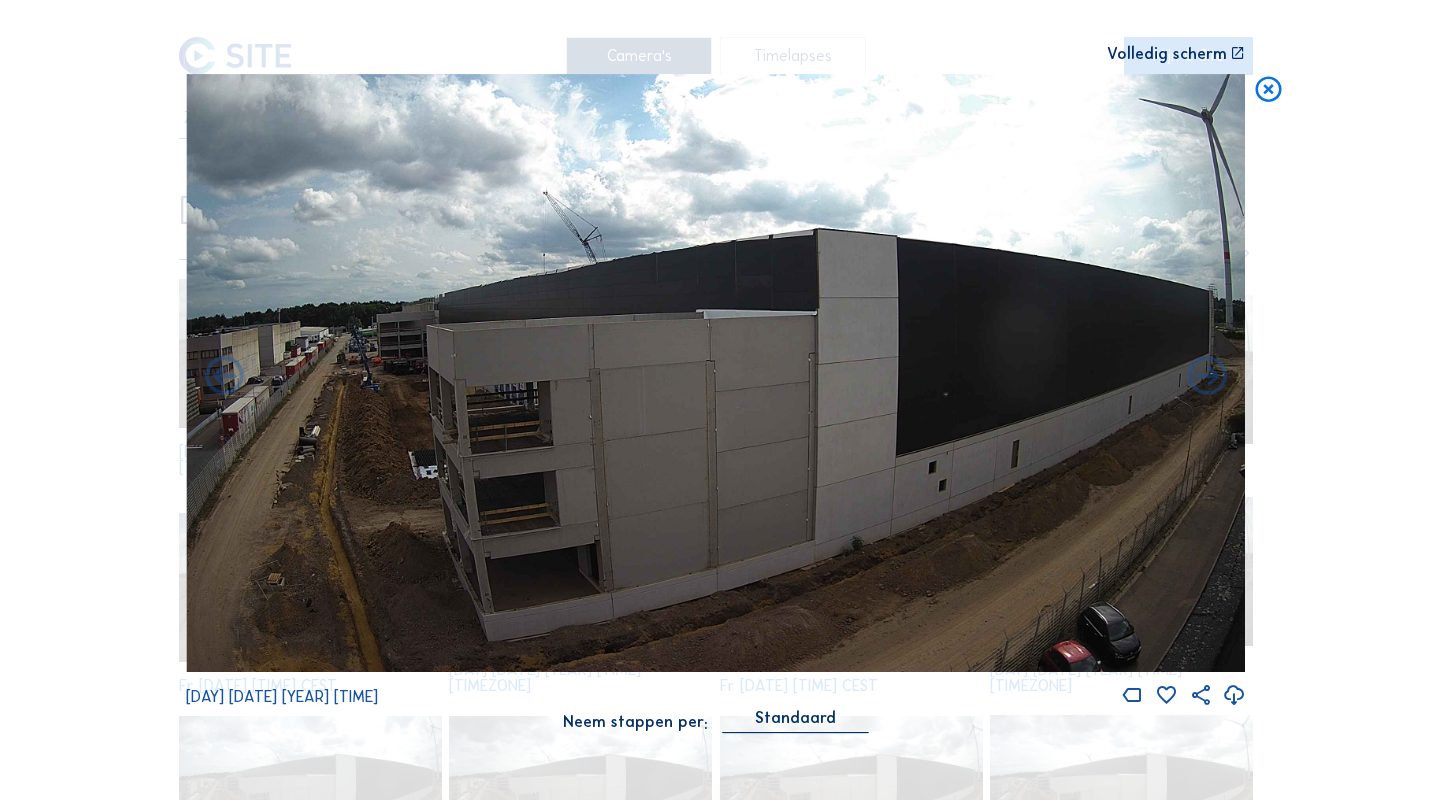 click at bounding box center (1207, 377) 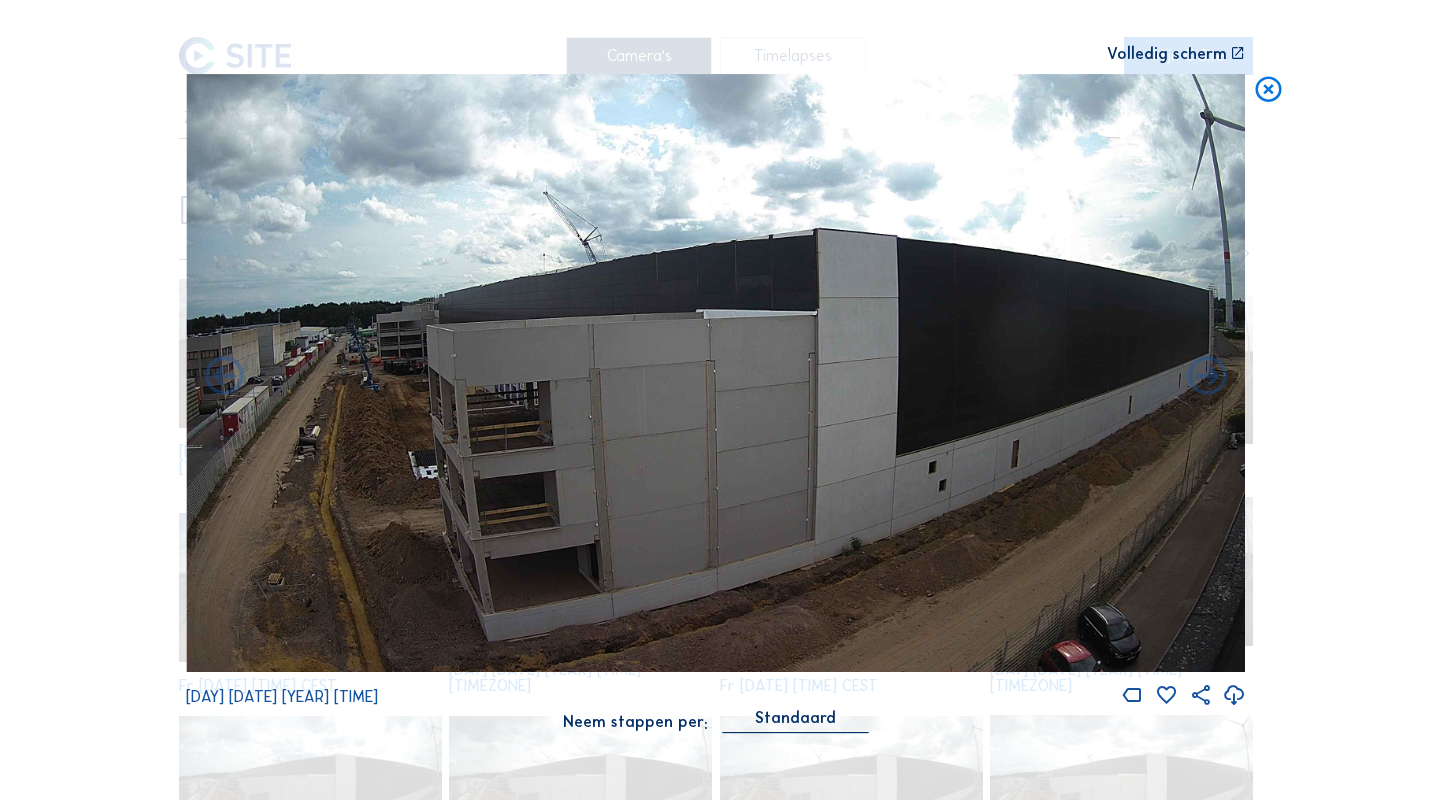 click at bounding box center (1207, 377) 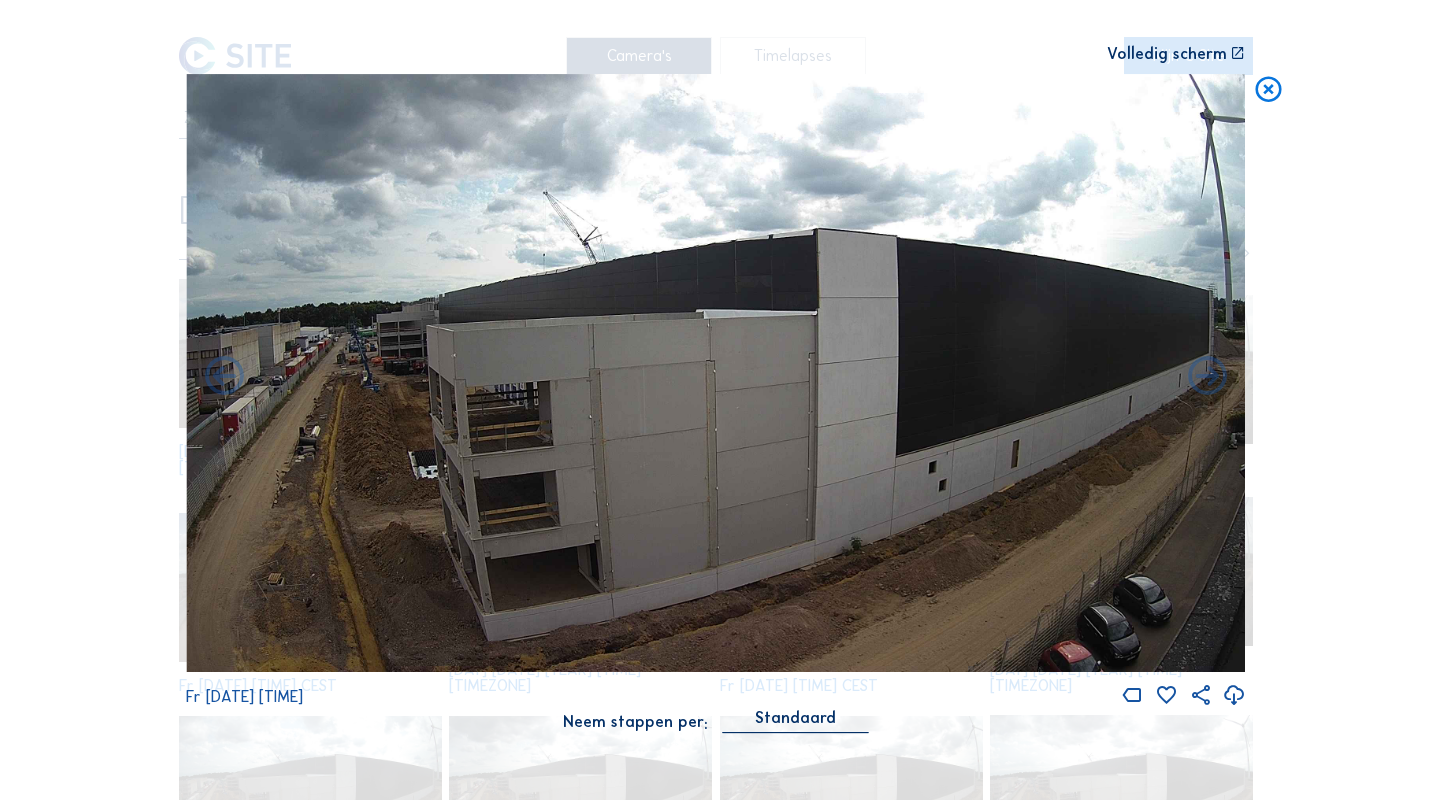 click at bounding box center (1207, 377) 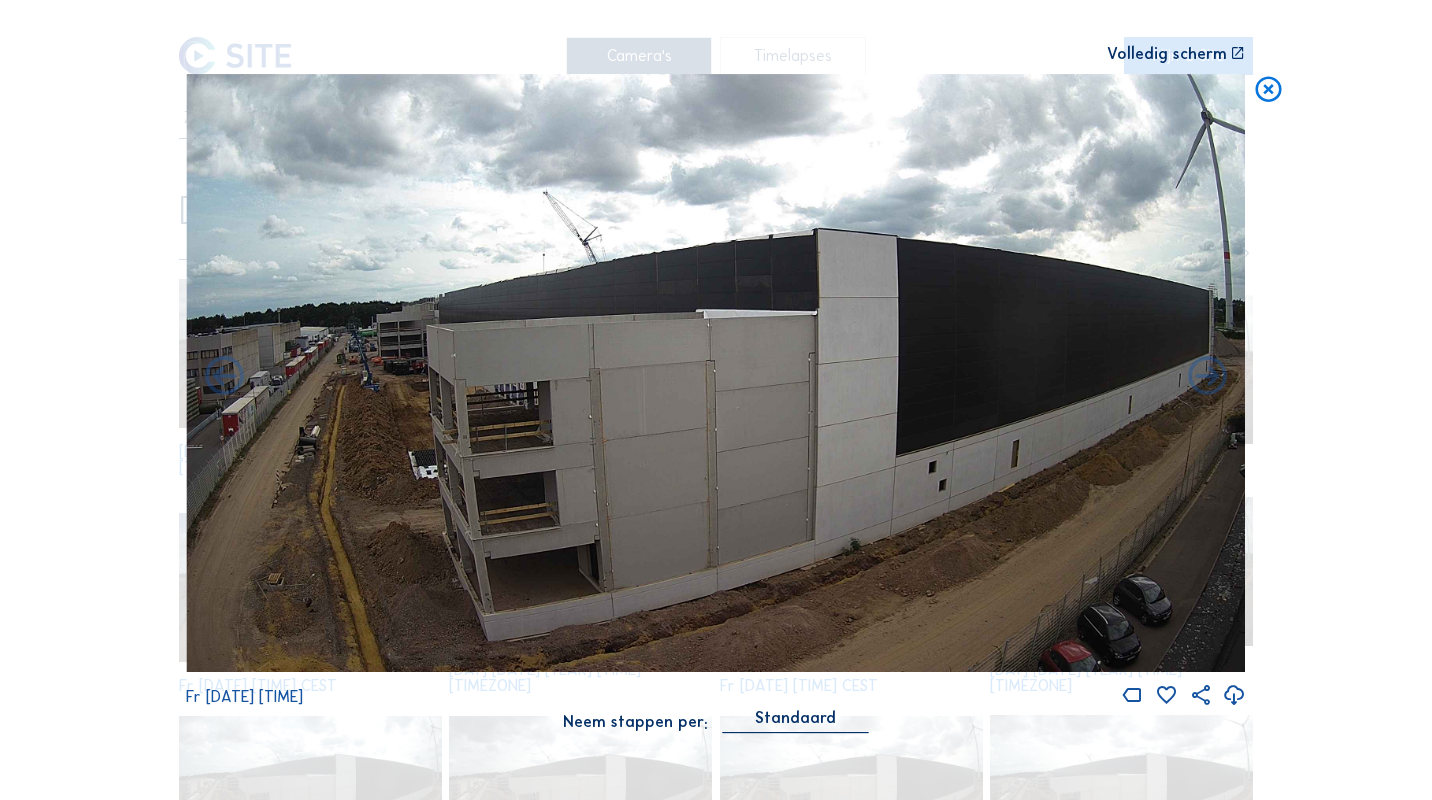 click at bounding box center [1207, 377] 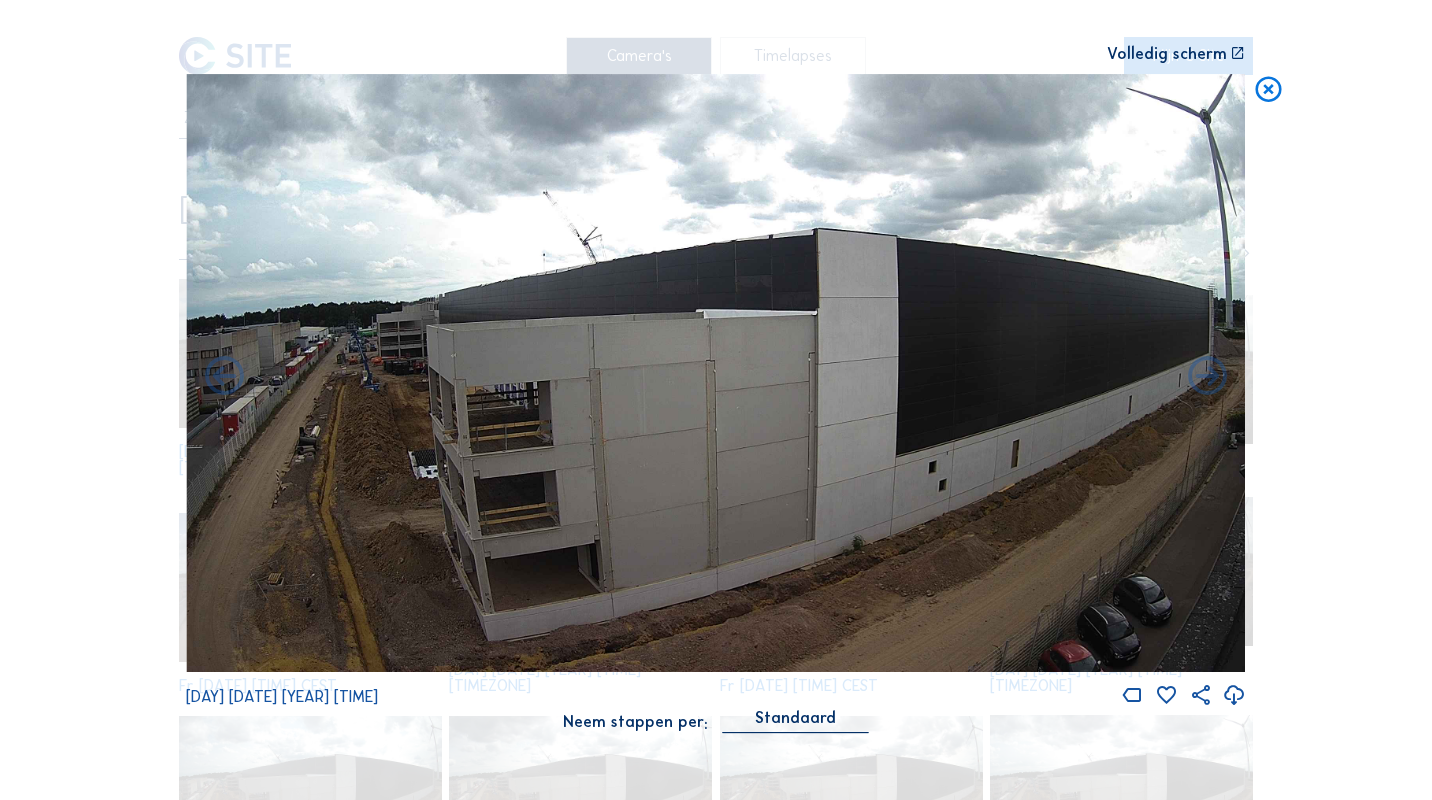 click at bounding box center [1207, 377] 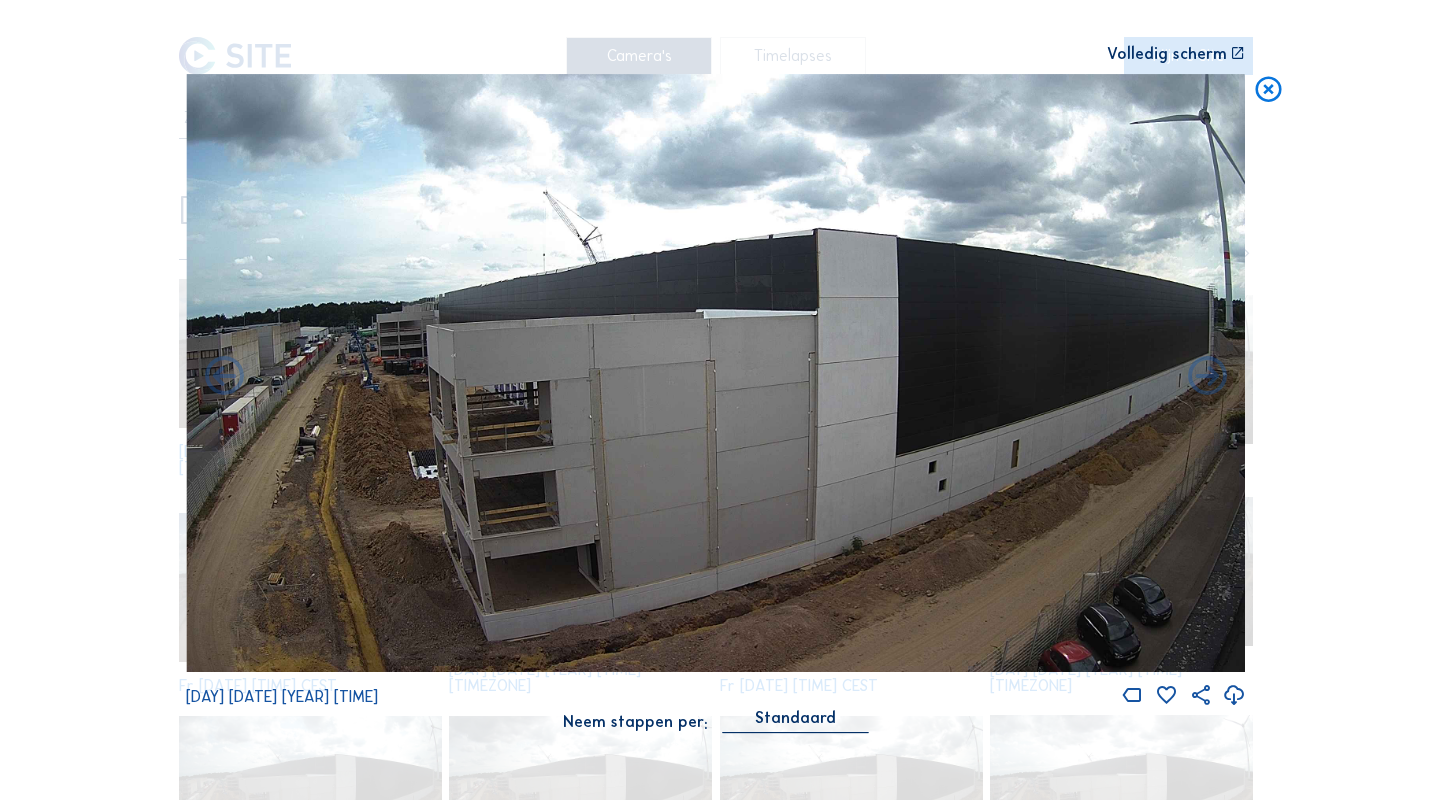 click at bounding box center [1207, 377] 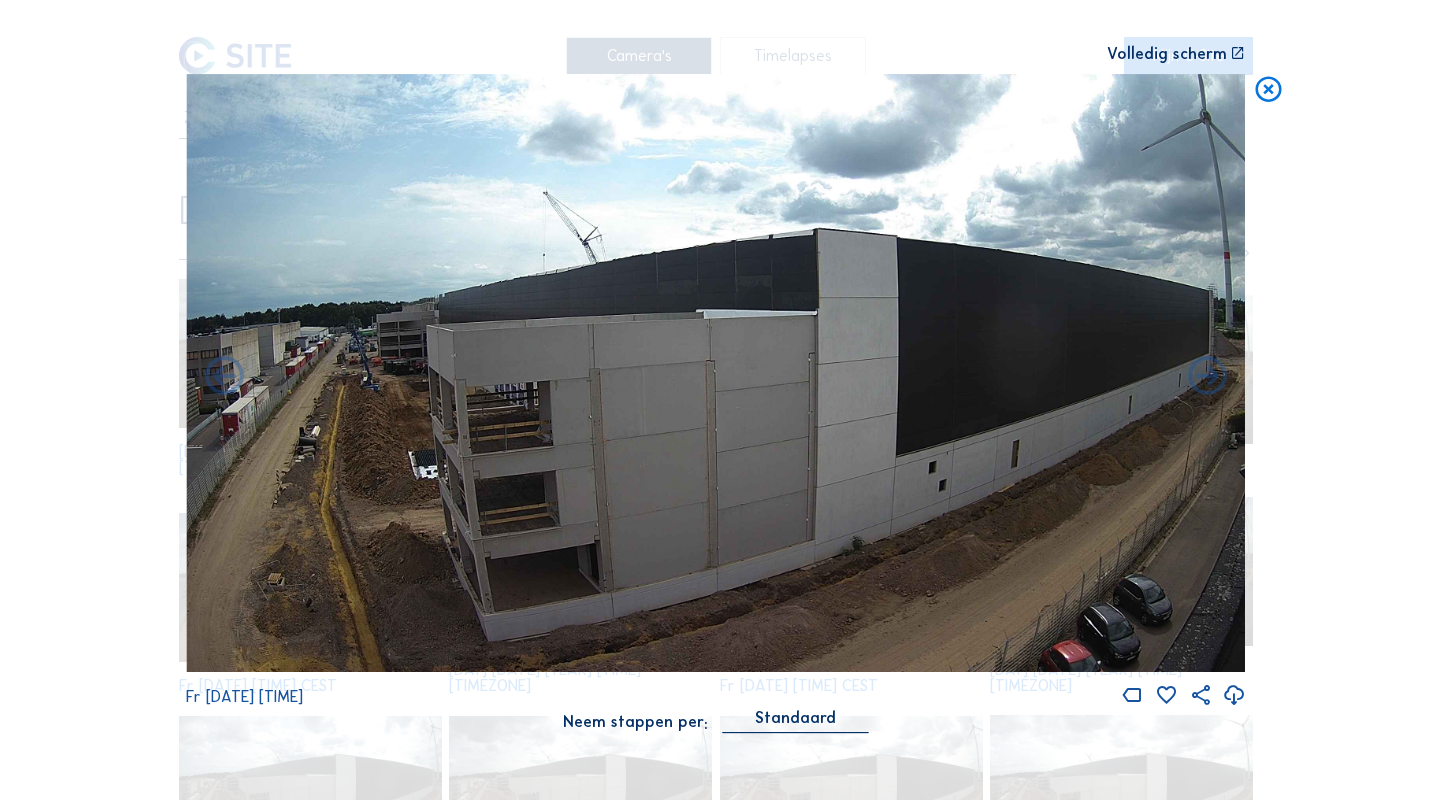 click at bounding box center (1207, 377) 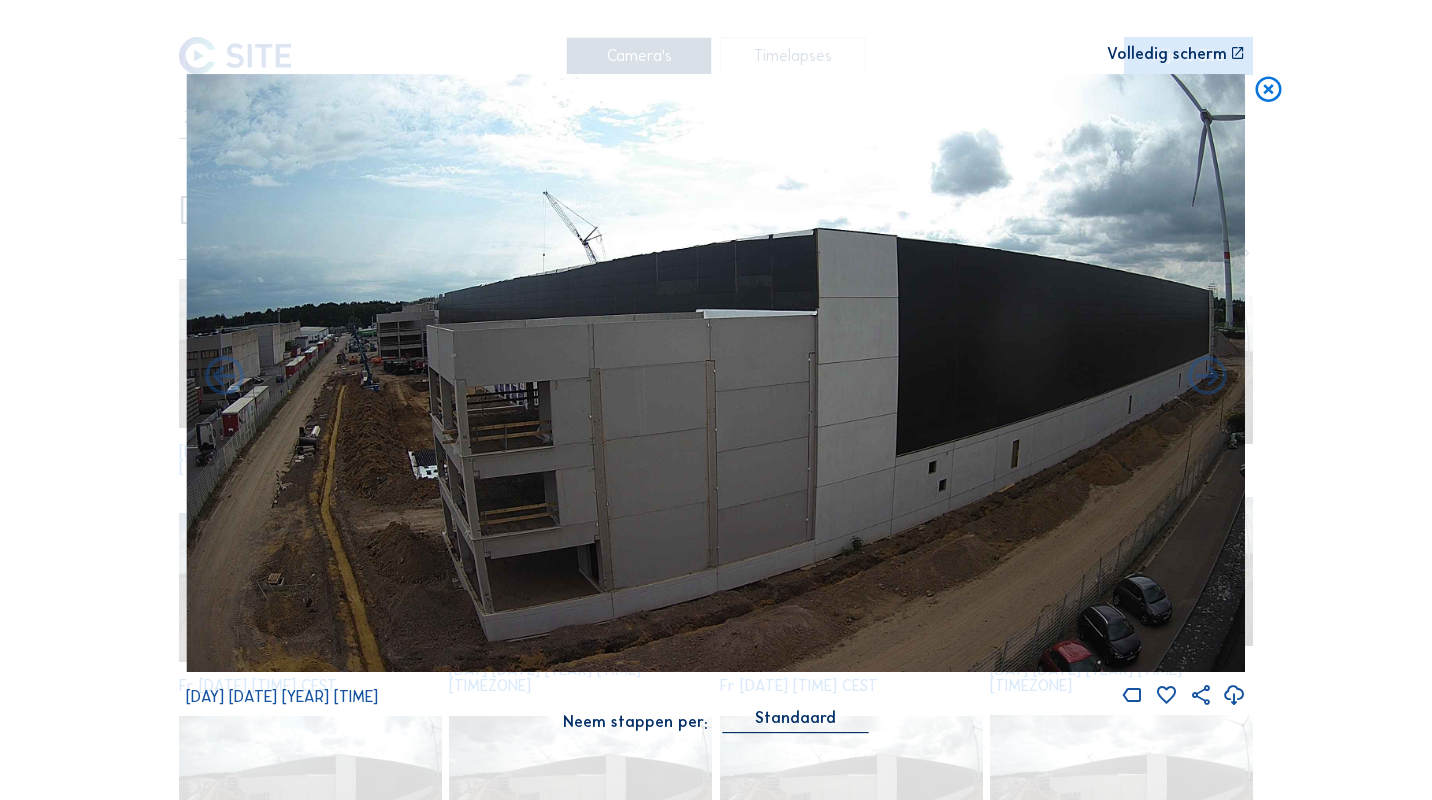 click at bounding box center [1207, 377] 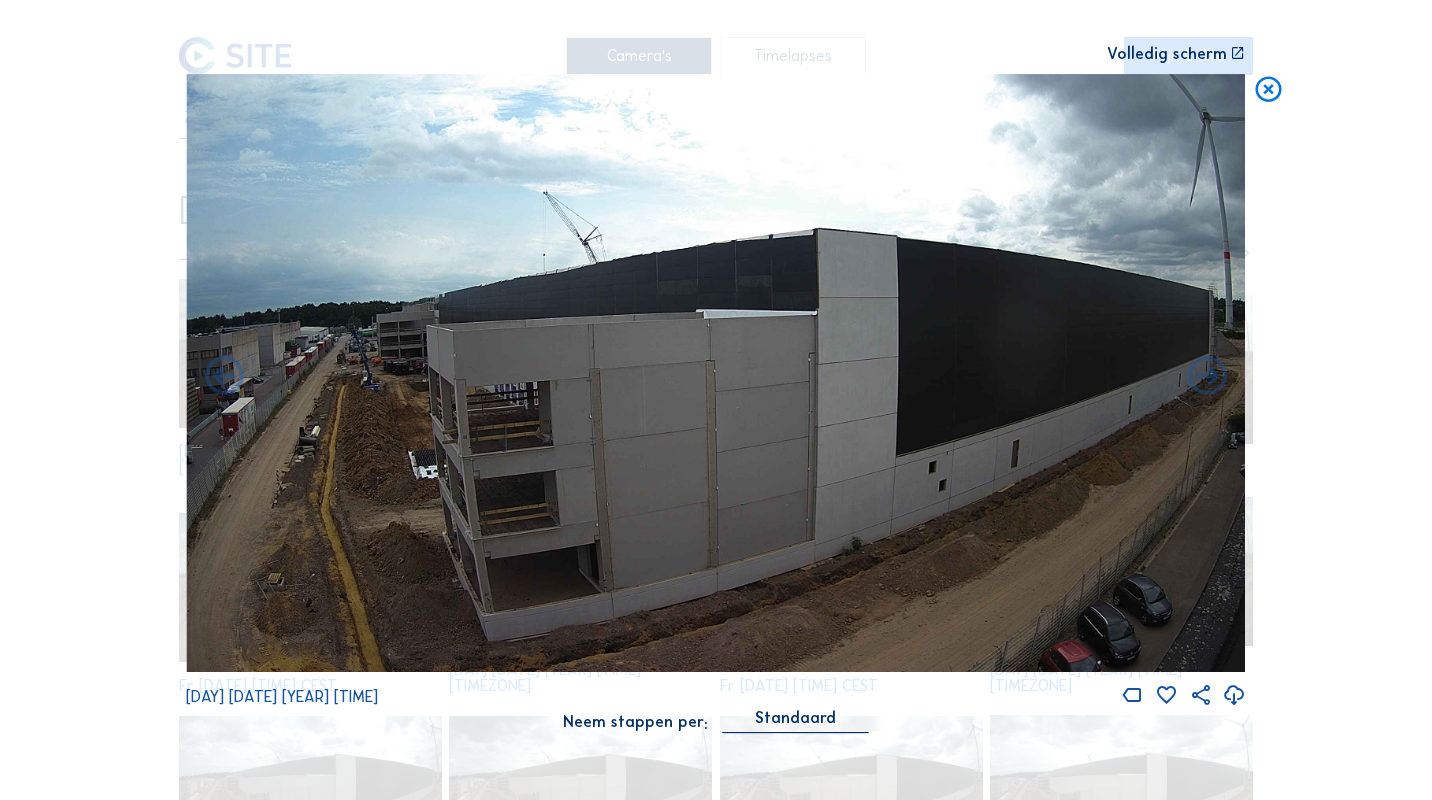 click at bounding box center (1207, 377) 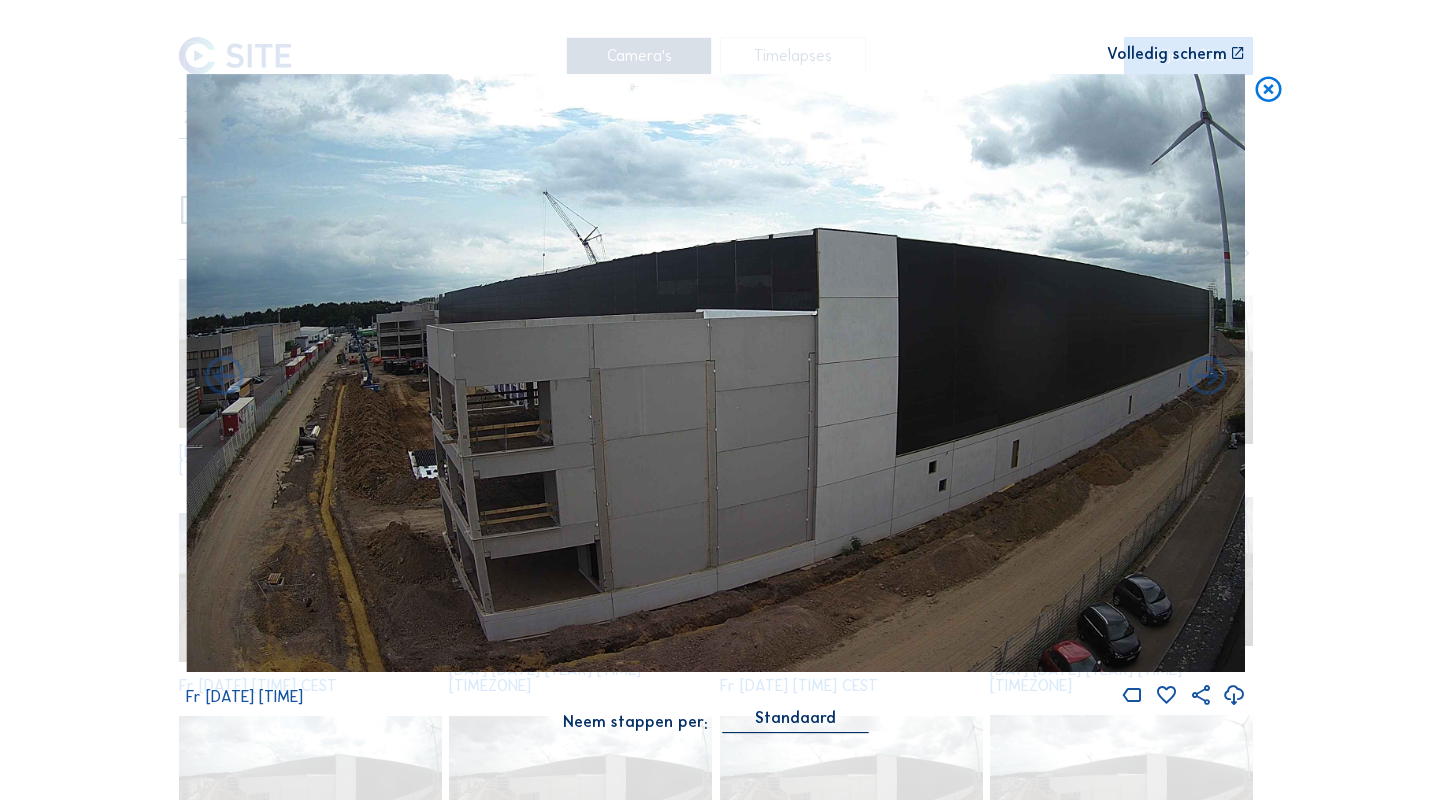 click at bounding box center (1207, 377) 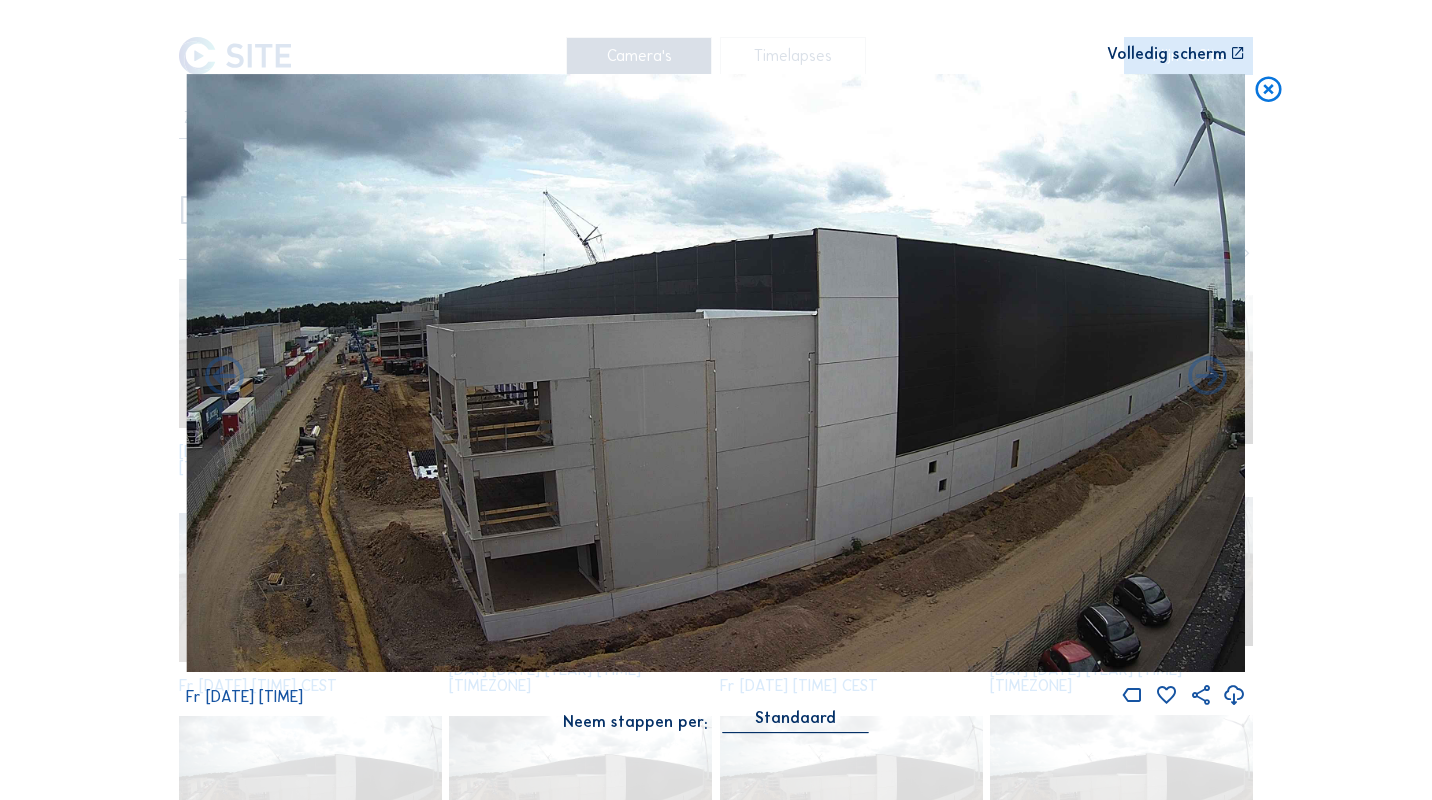 click at bounding box center (1207, 377) 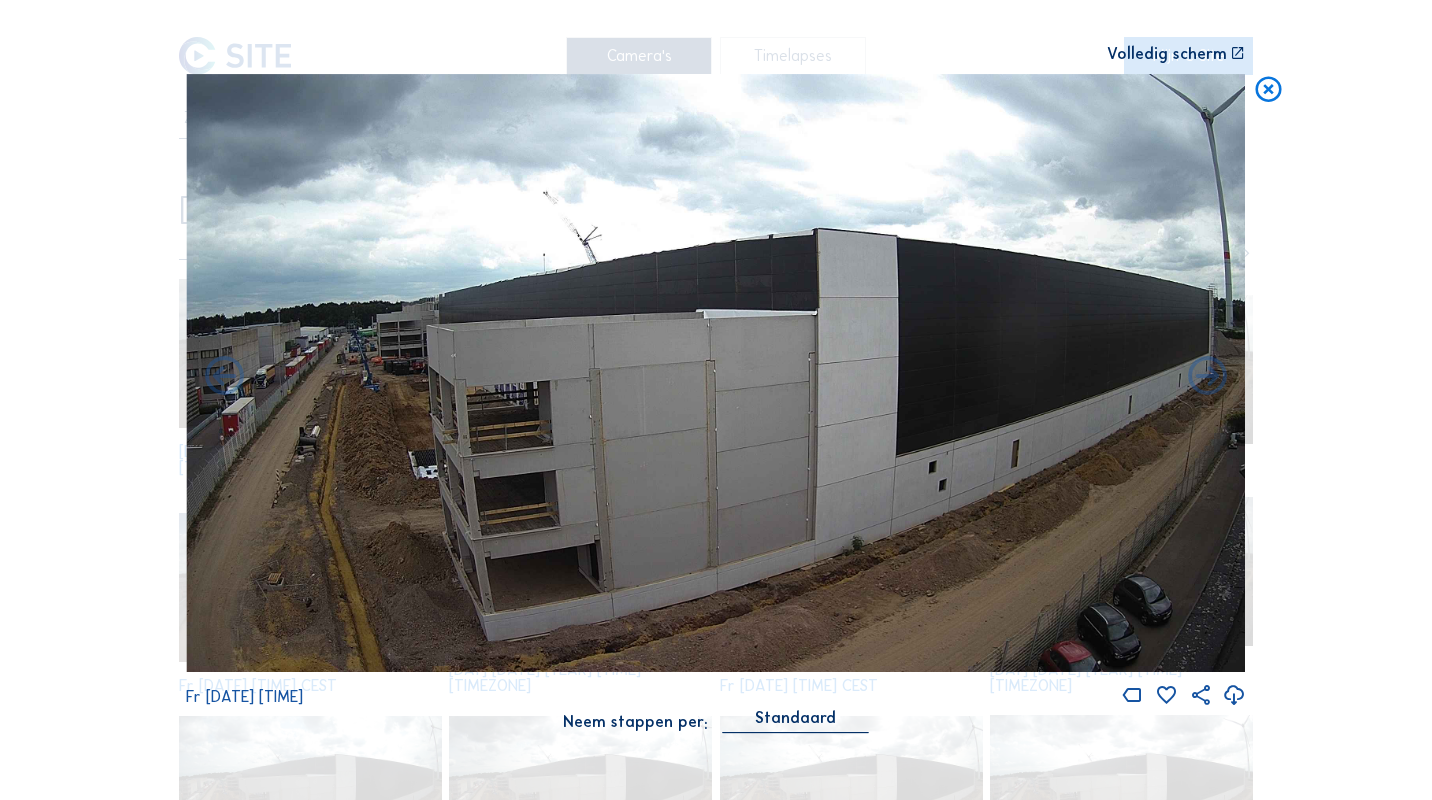 click at bounding box center [1268, 90] 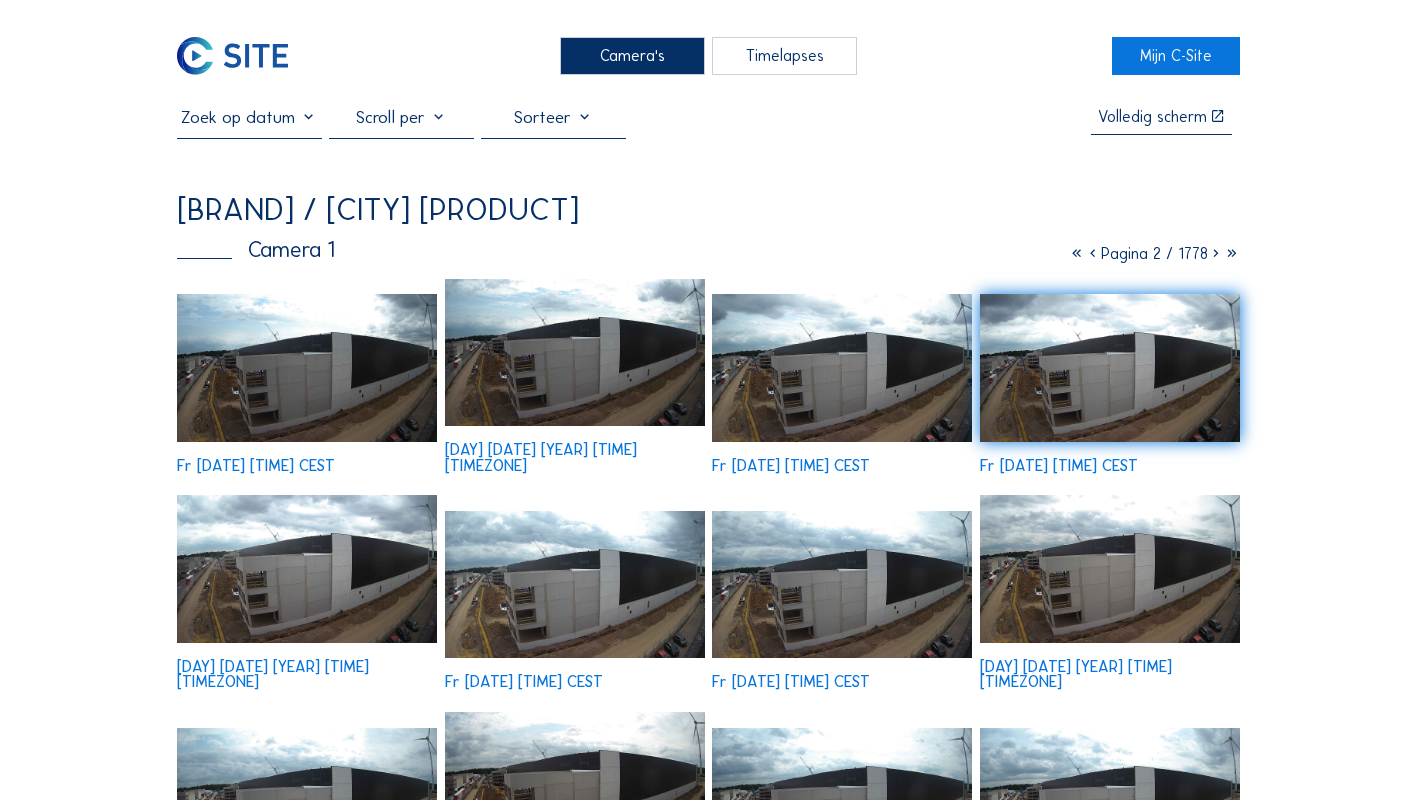 click on "Camera's" at bounding box center (632, 55) 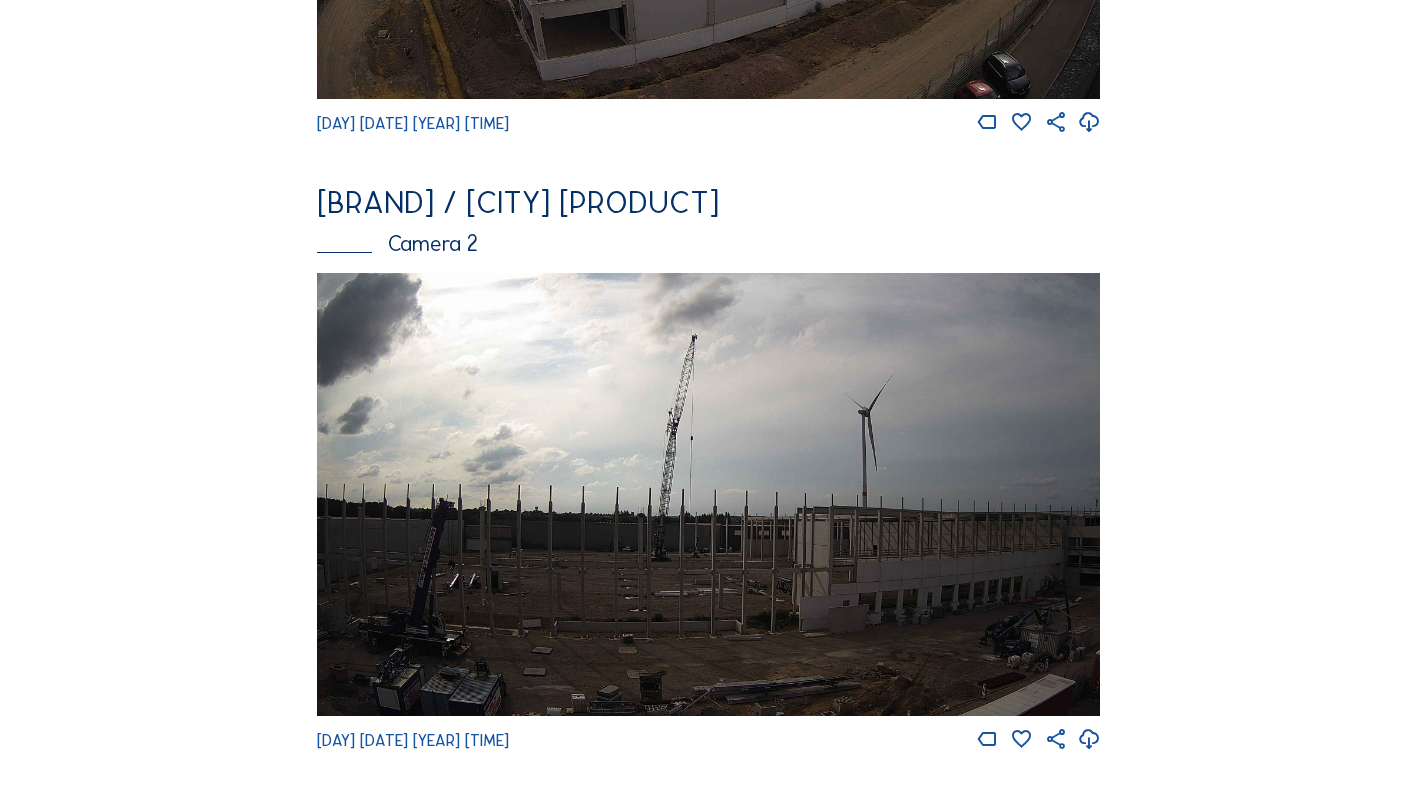 scroll, scrollTop: 600, scrollLeft: 0, axis: vertical 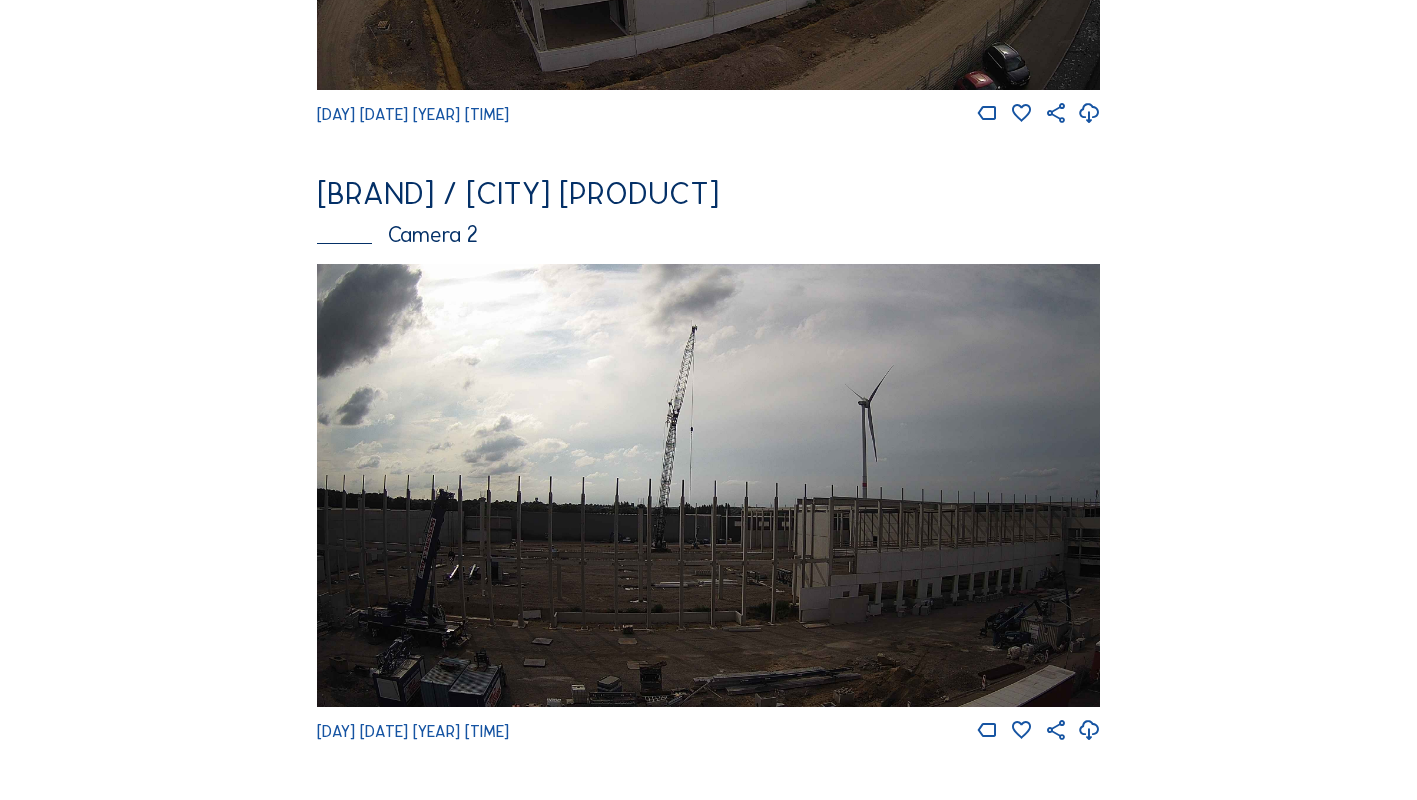 click at bounding box center [709, 485] 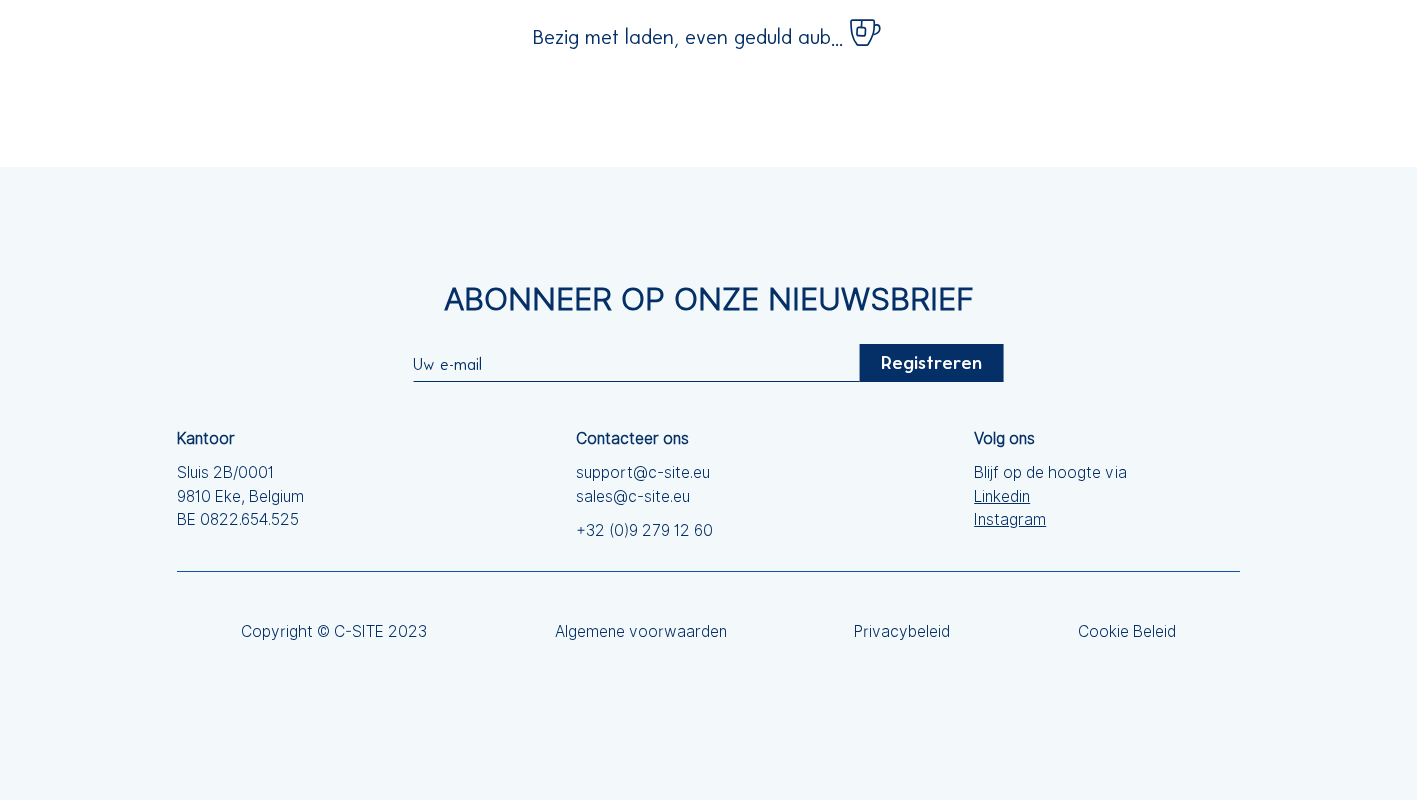 scroll, scrollTop: 0, scrollLeft: 0, axis: both 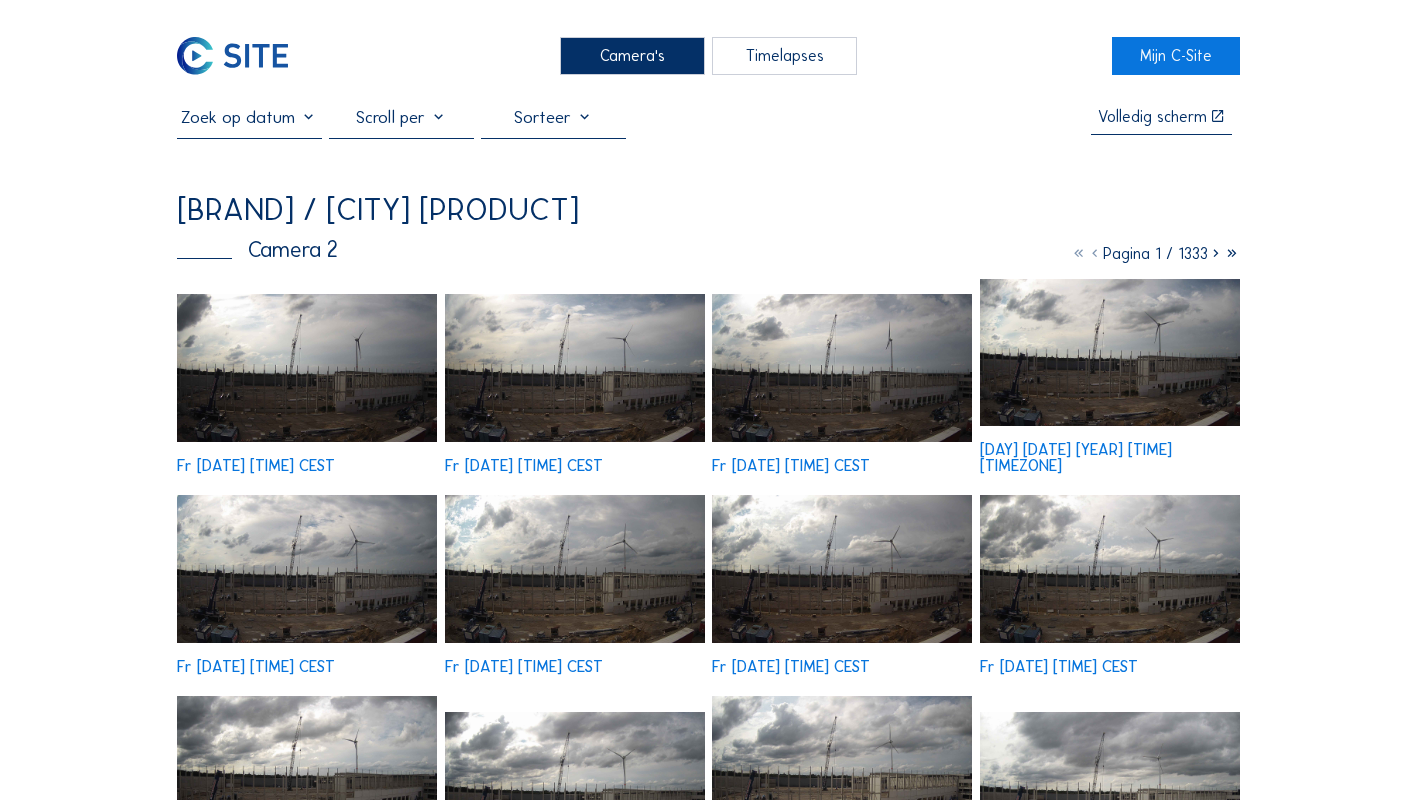 click at bounding box center [307, 367] 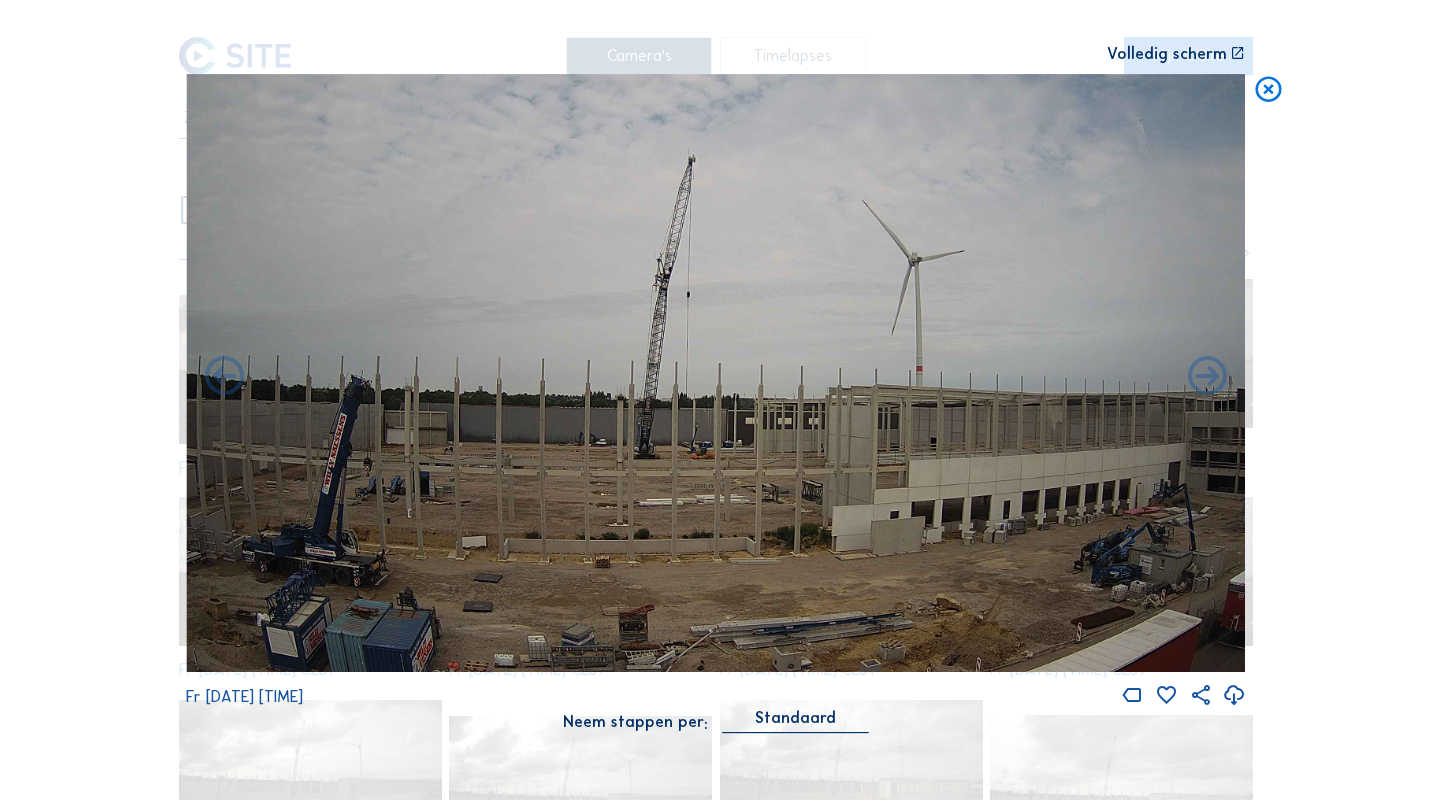 click at bounding box center (1268, 90) 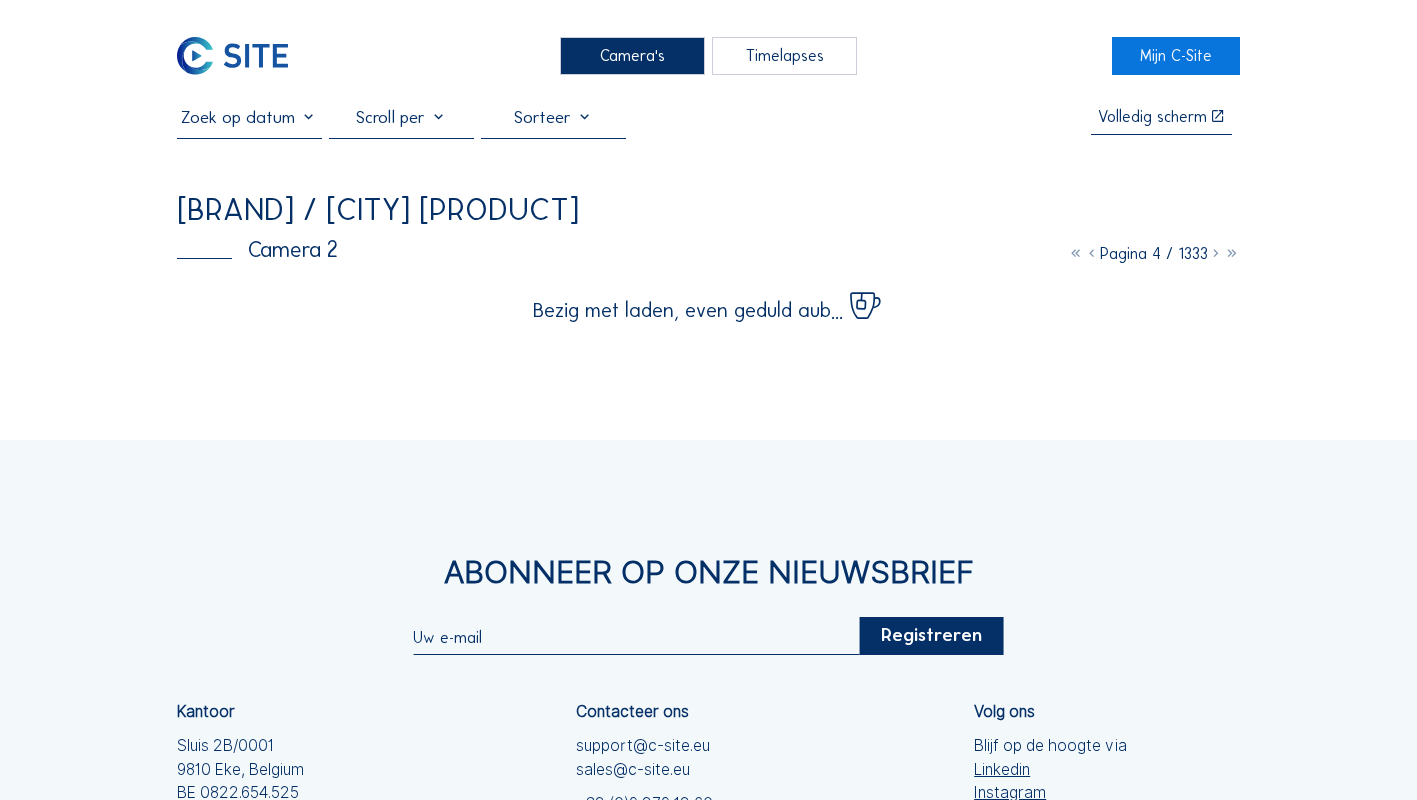 click on "Camera's" at bounding box center [632, 55] 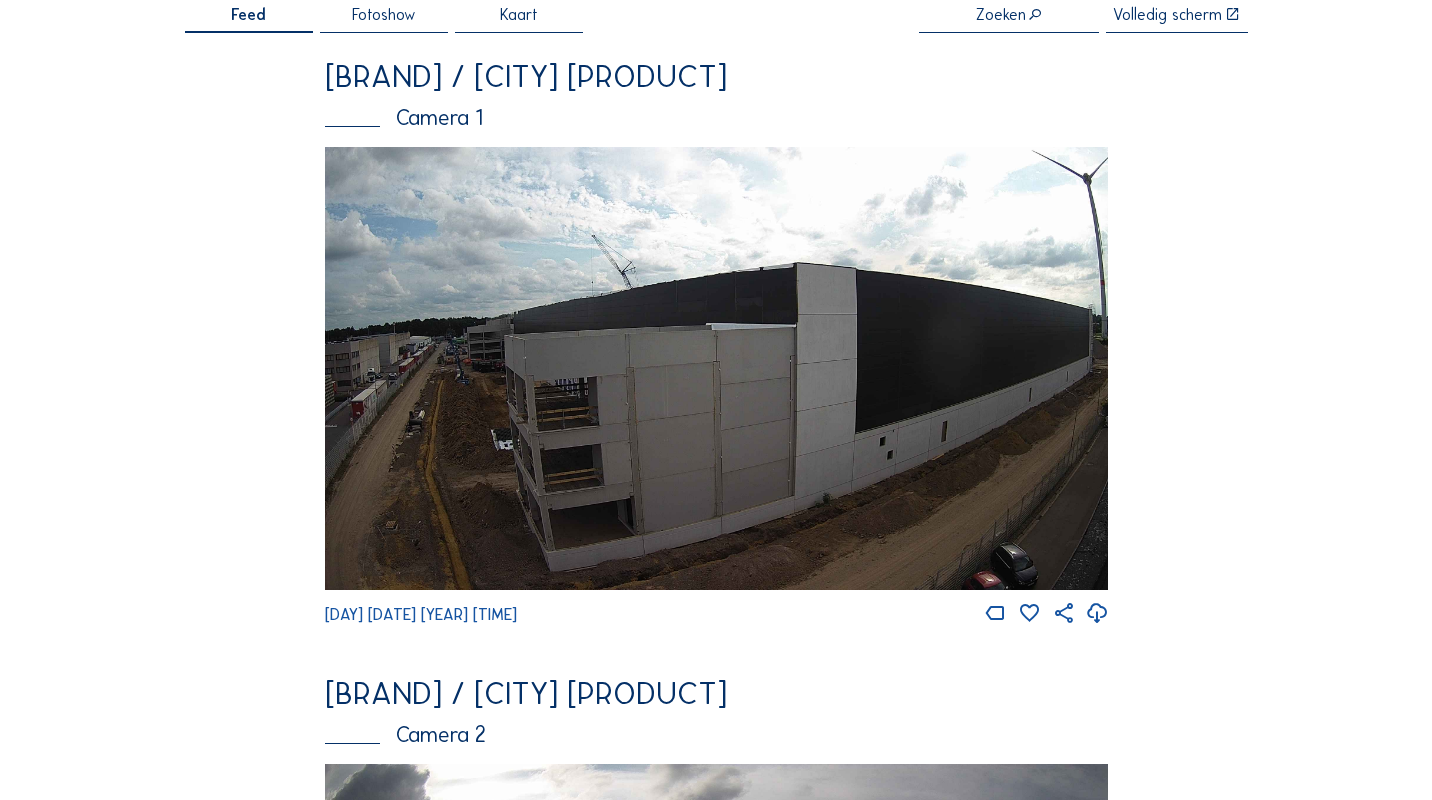 scroll, scrollTop: 0, scrollLeft: 0, axis: both 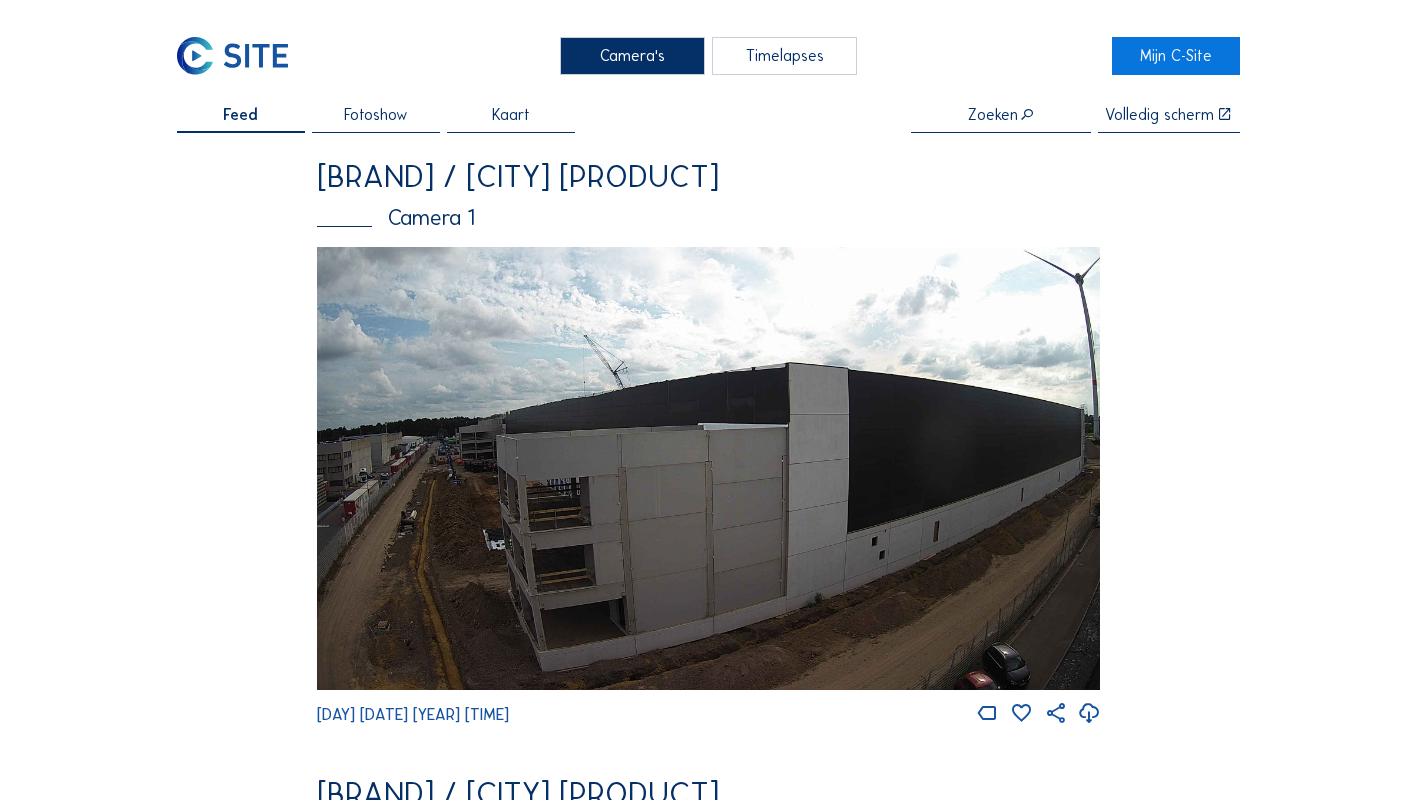 click at bounding box center (709, 468) 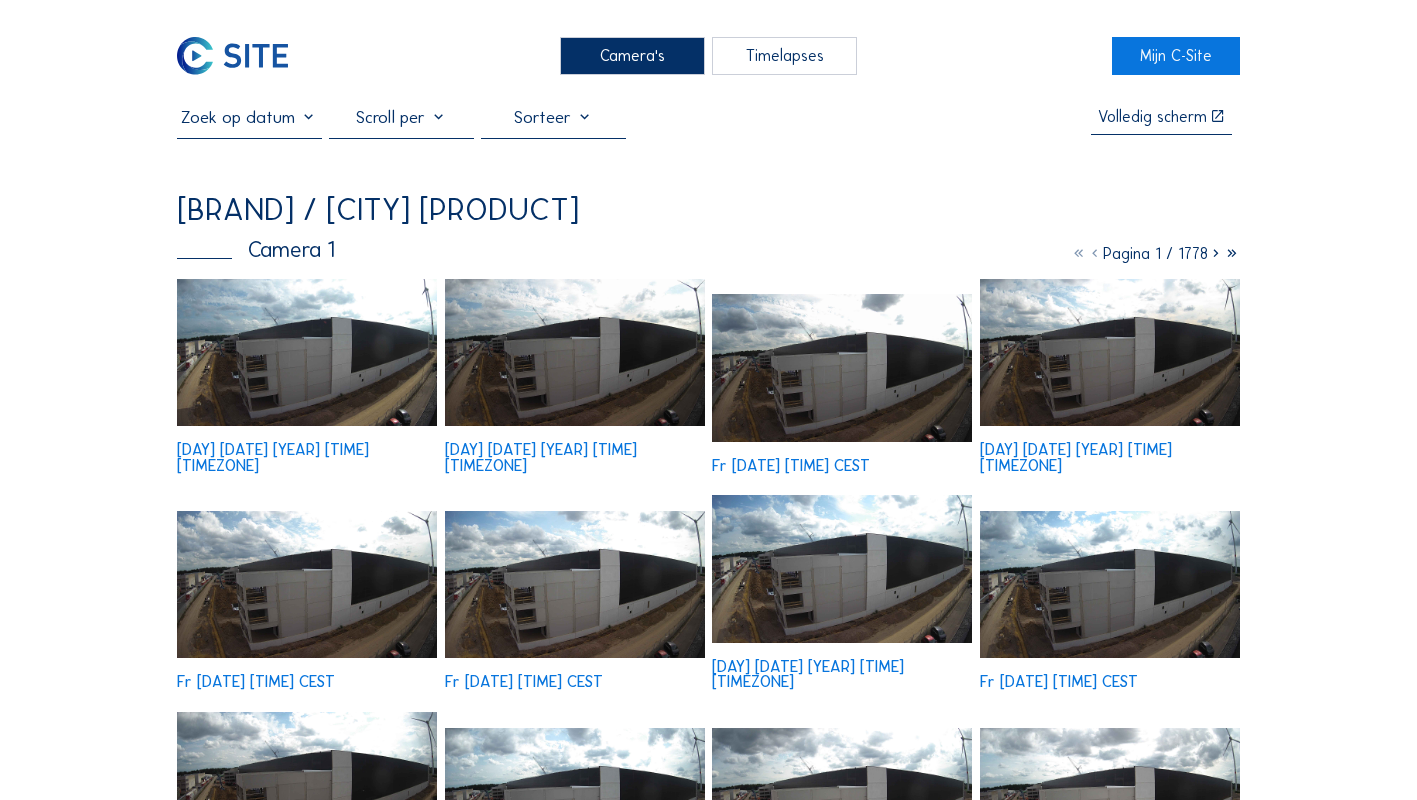 click at bounding box center (307, 352) 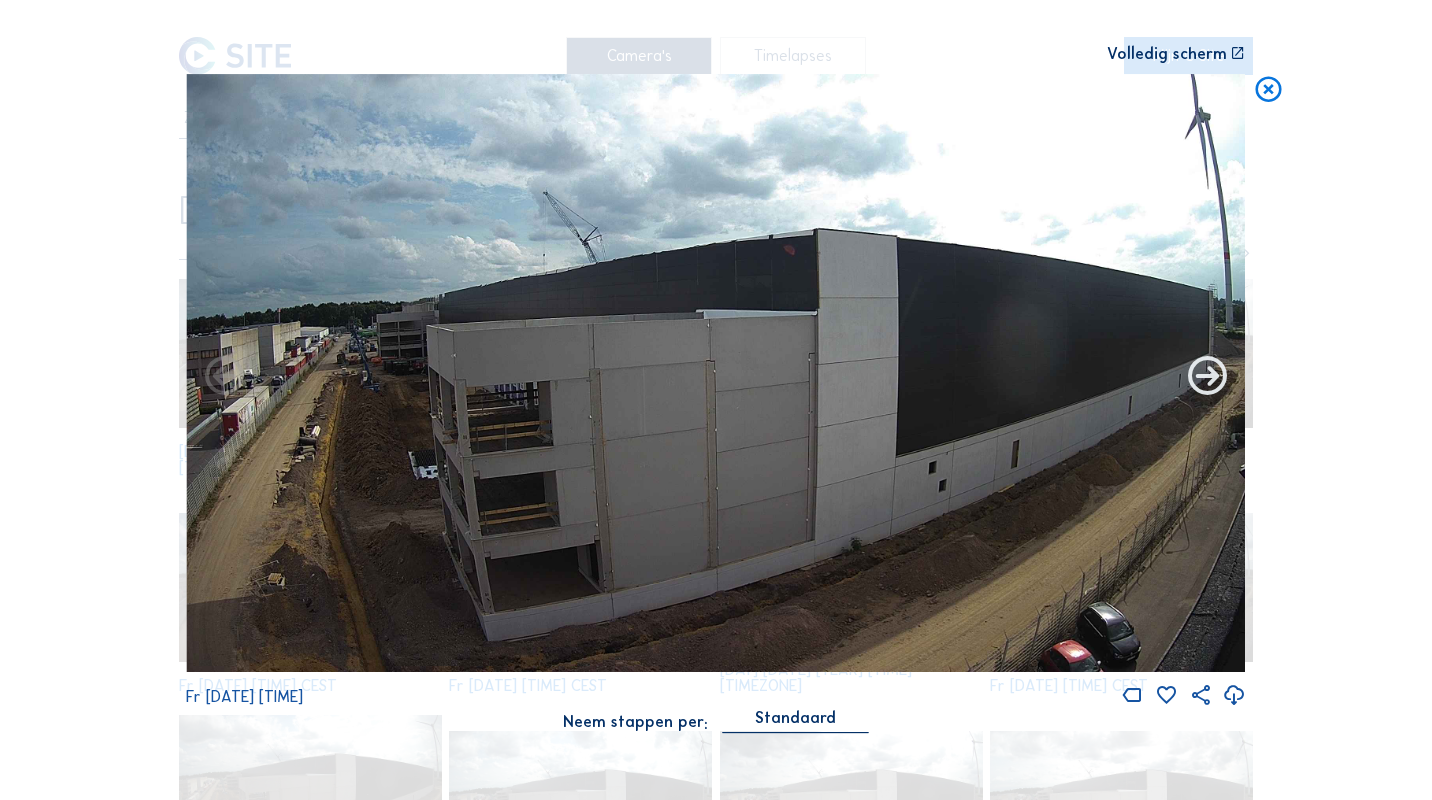 click at bounding box center [1207, 377] 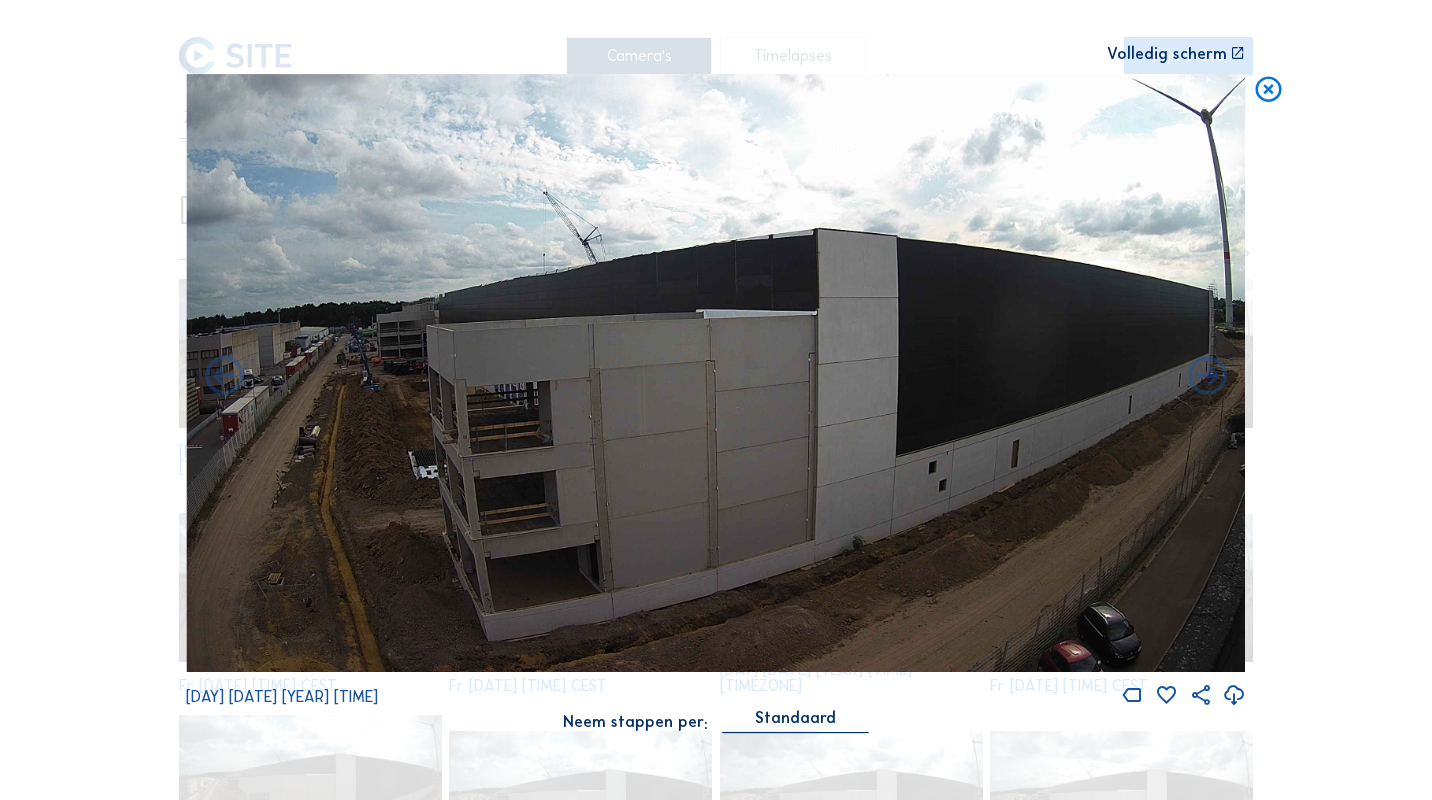 click at bounding box center (1207, 377) 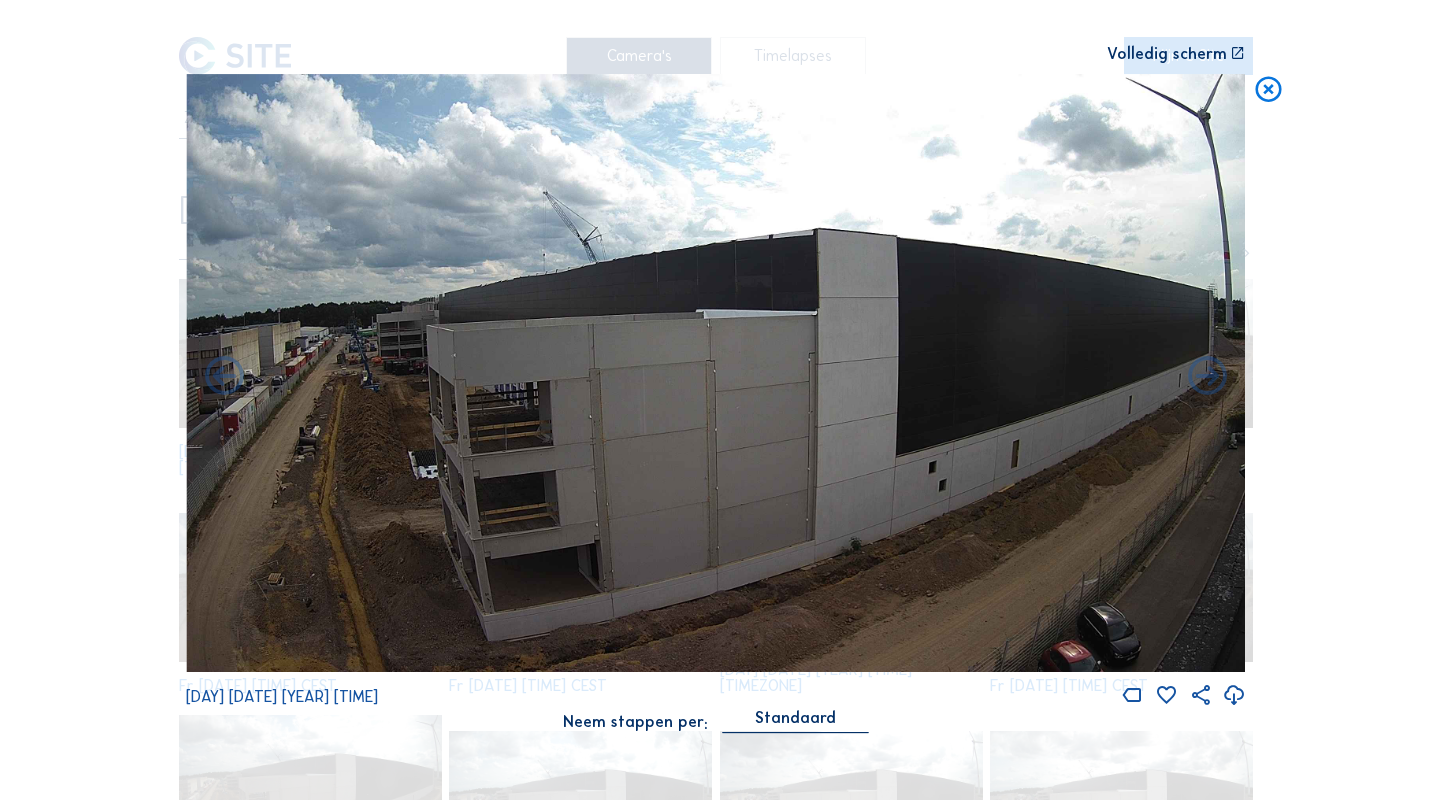click on "Standaard" at bounding box center [795, 718] 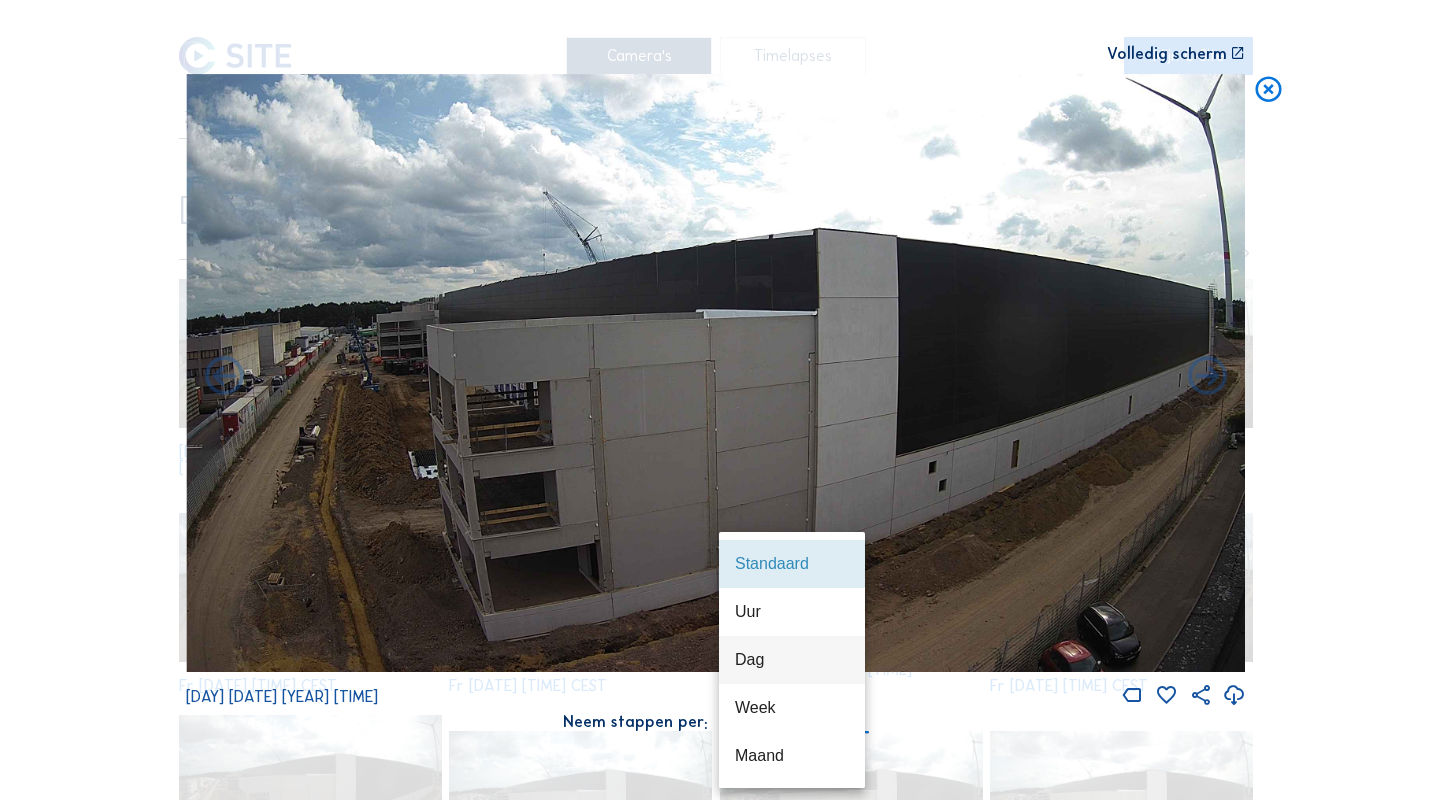 click on "Dag" at bounding box center (792, 659) 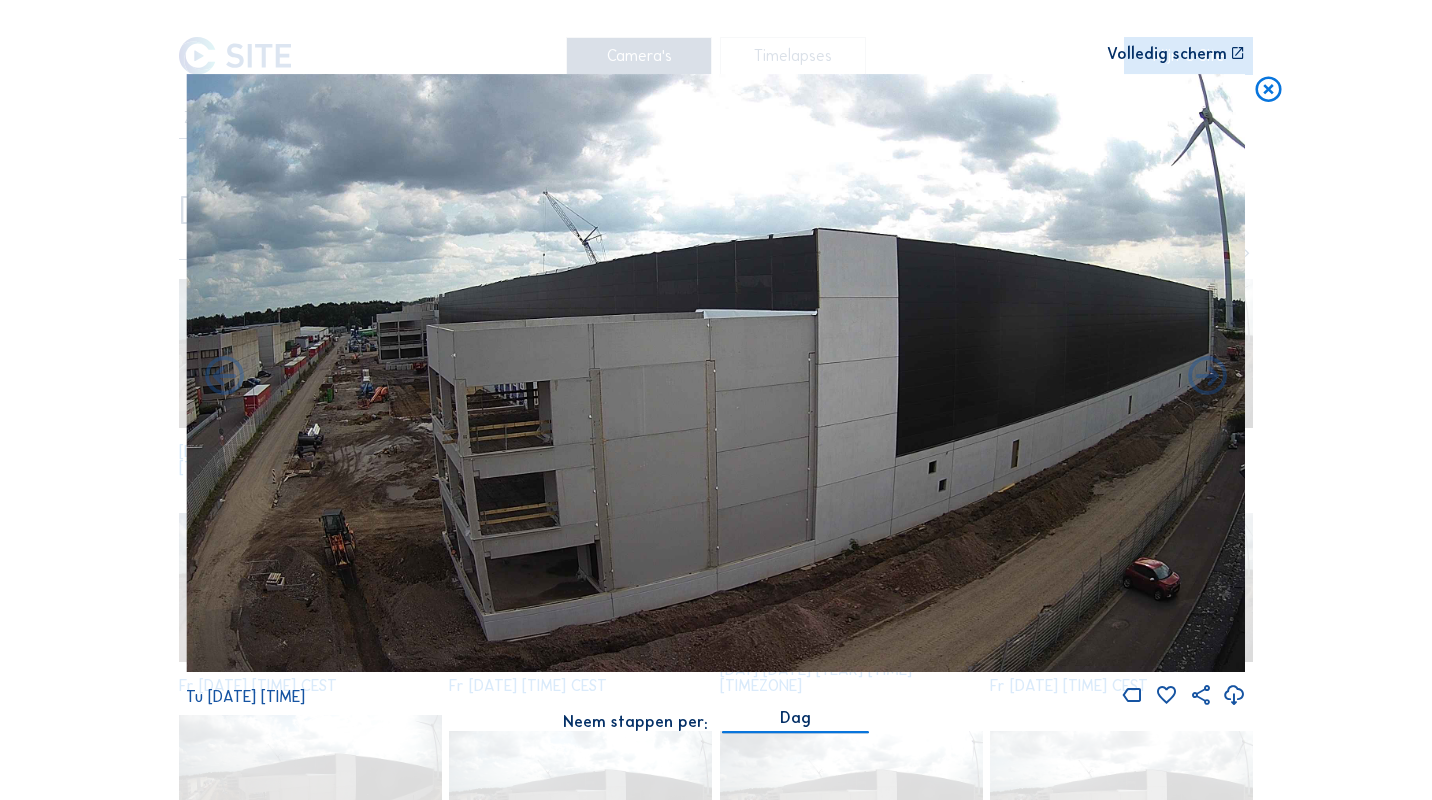 click on "Dag" at bounding box center [795, 718] 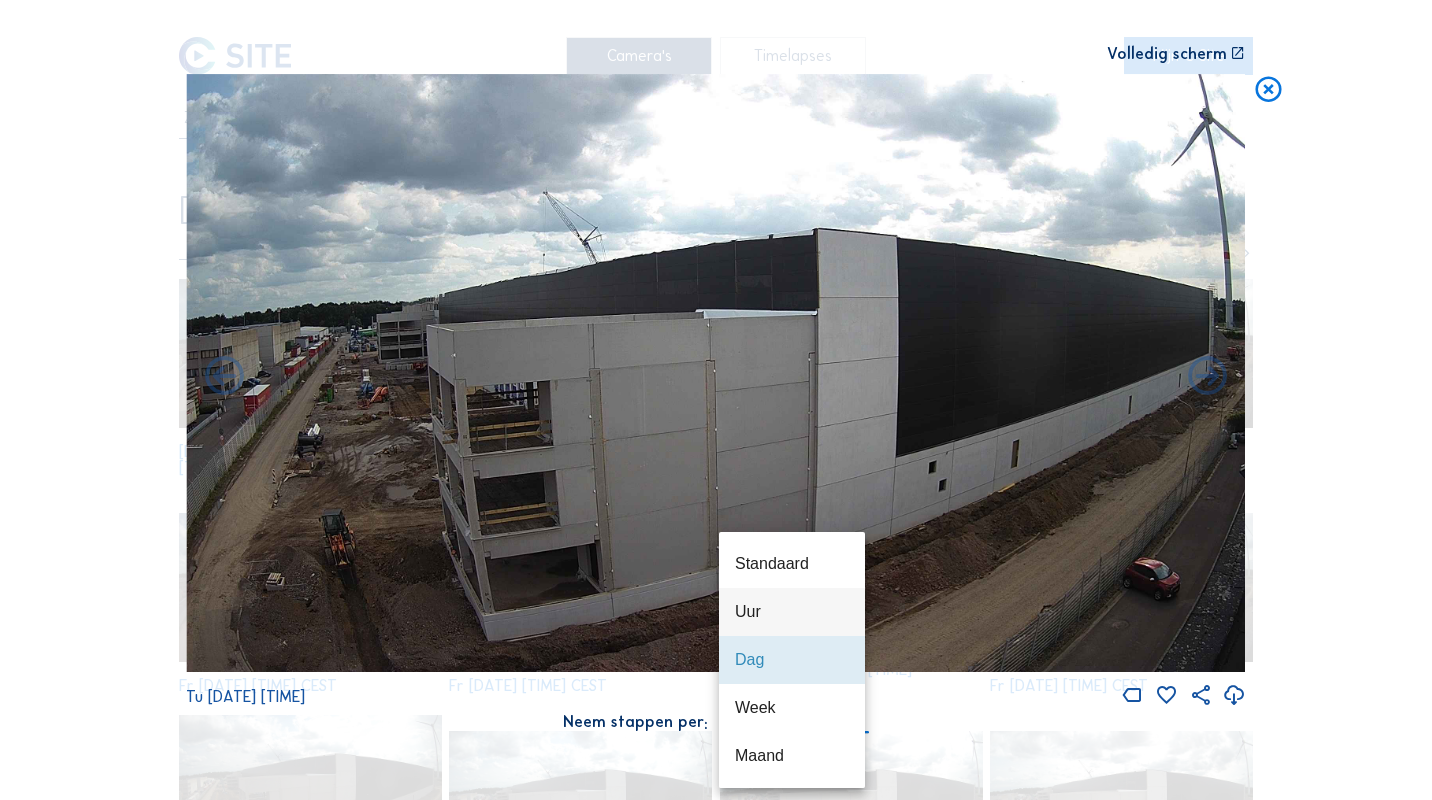 click on "Uur" at bounding box center [792, 611] 